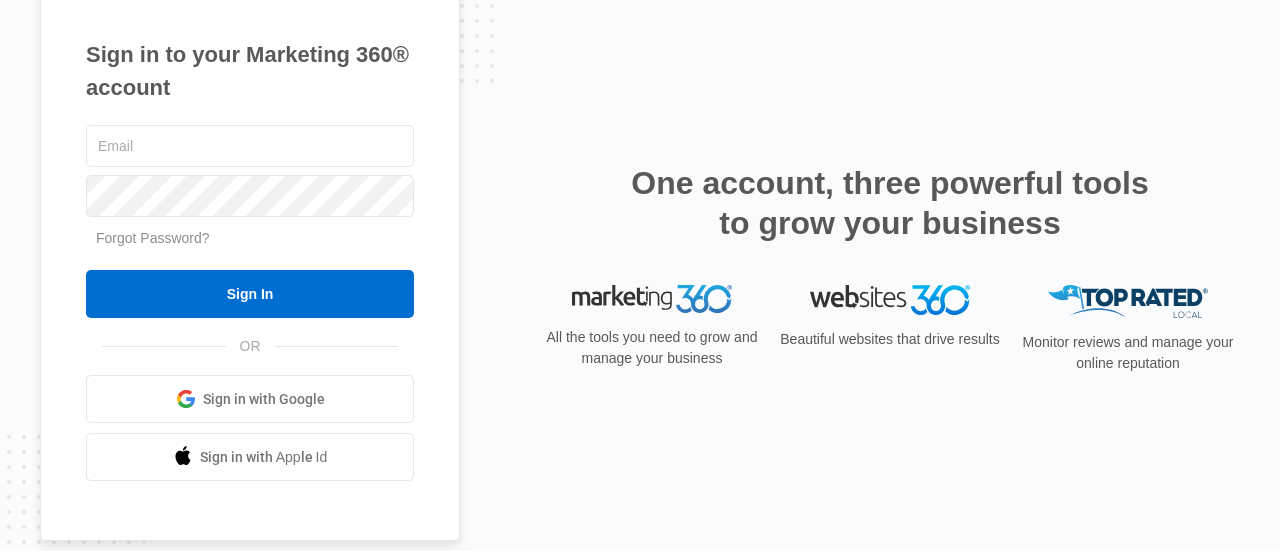 scroll, scrollTop: 0, scrollLeft: 0, axis: both 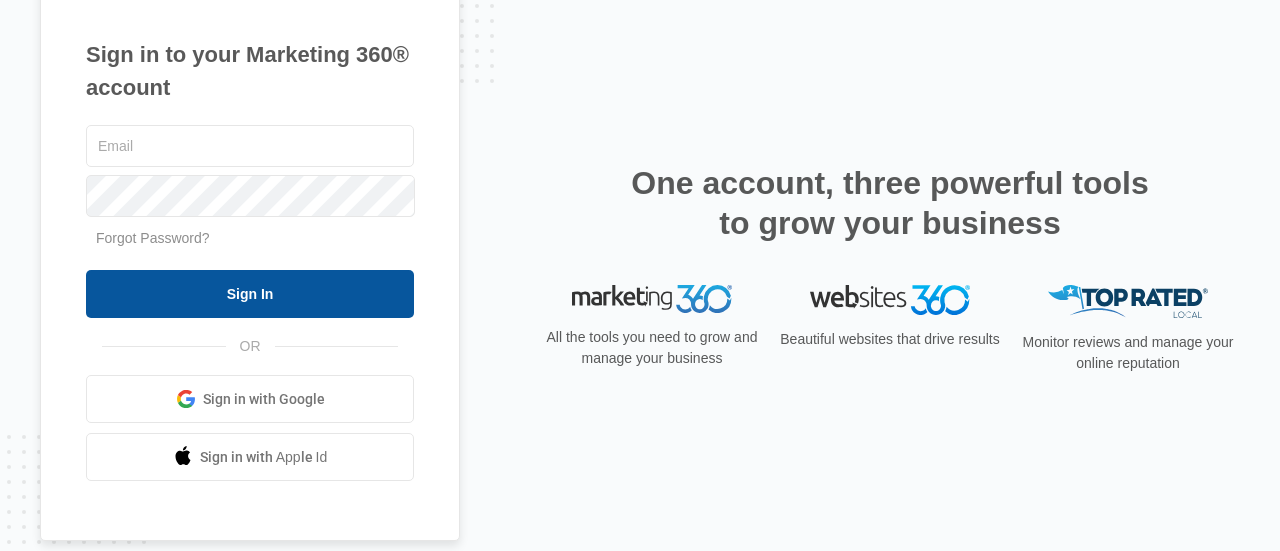 type on "[EMAIL]" 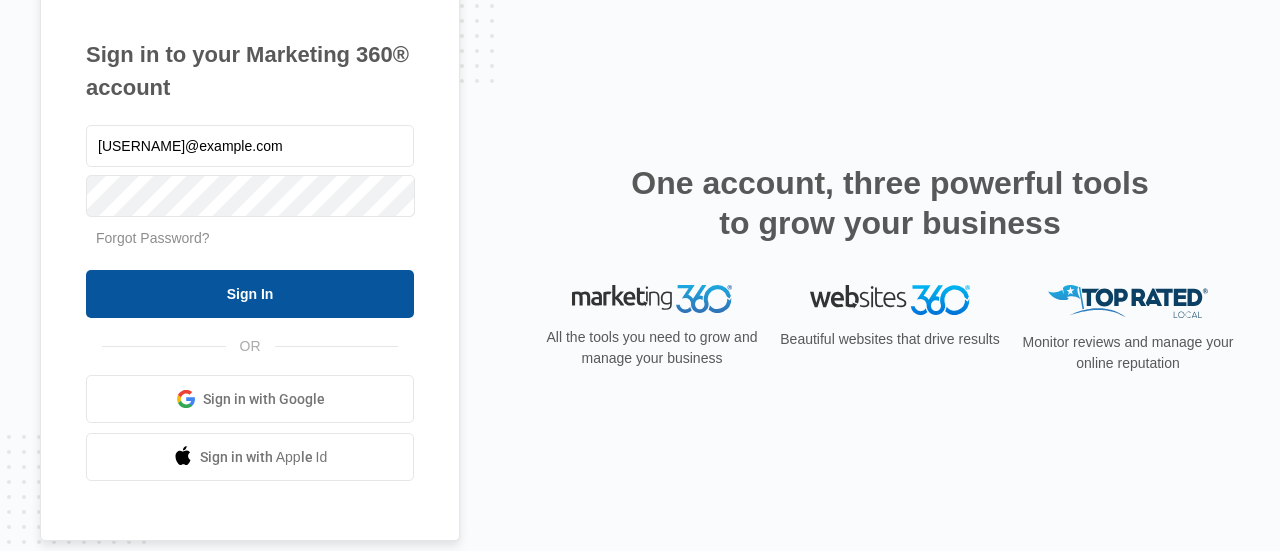 click on "Sign In" at bounding box center (250, 294) 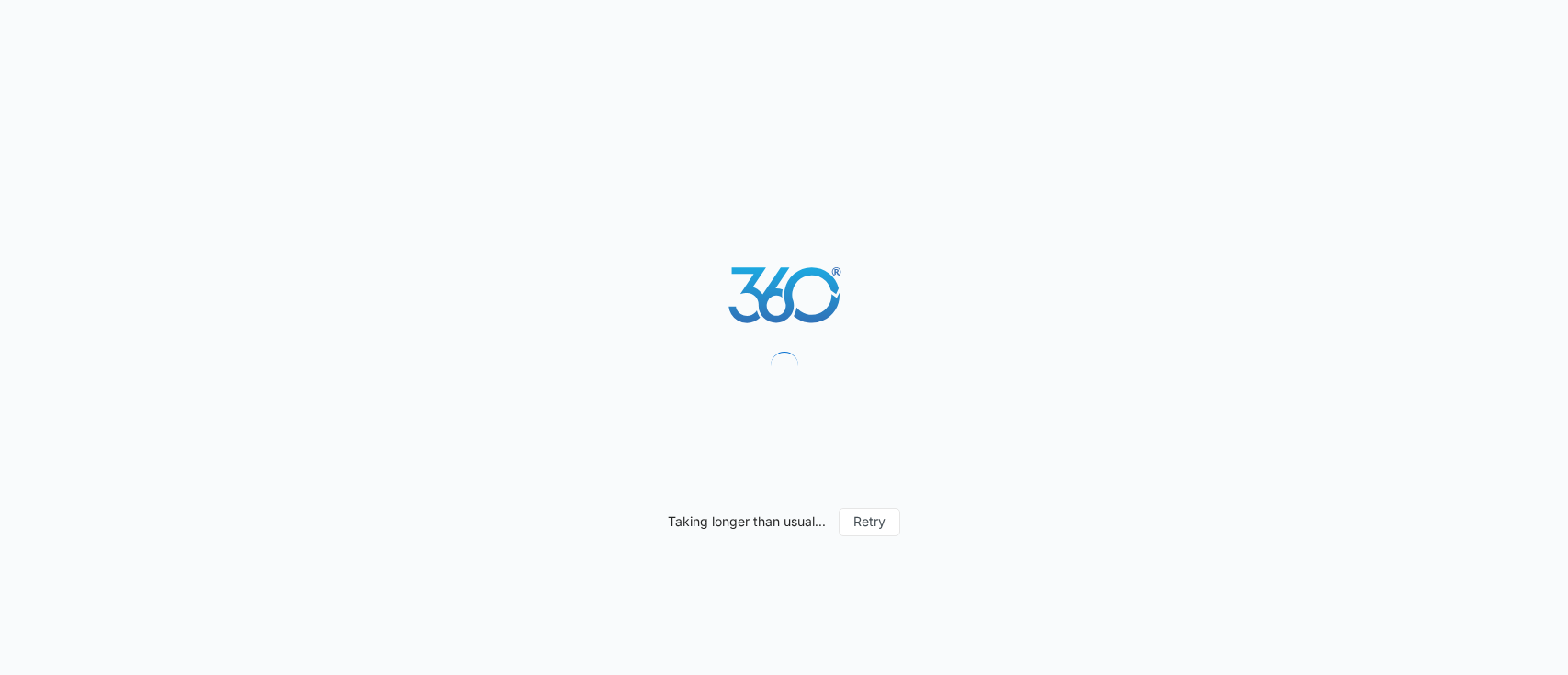 scroll, scrollTop: 0, scrollLeft: 0, axis: both 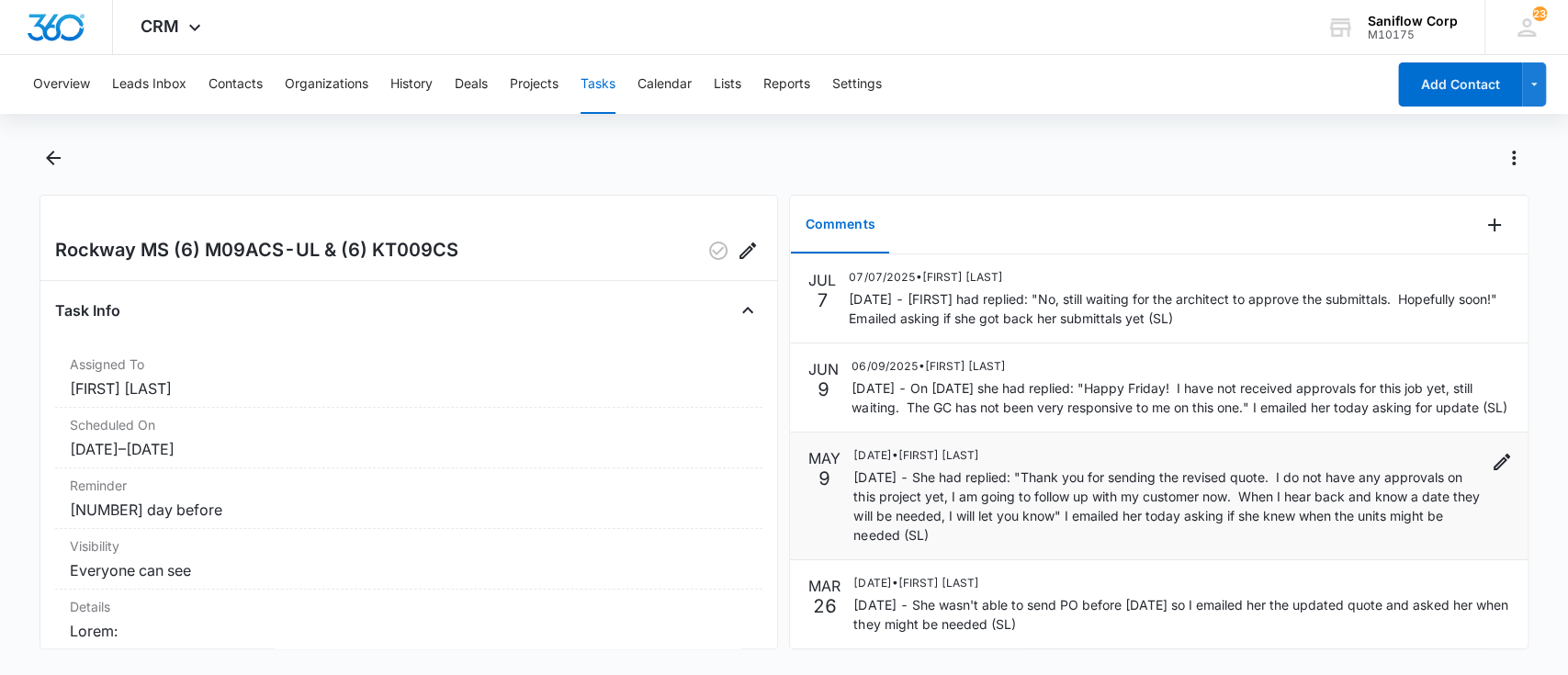 click on "[DATE] - She had replied: "Thank you for sending the revised quote.  I do not have any approvals on this project yet, I am going to follow up with my customer now.  When I hear back and know a date they will be needed, I will let you know" I emailed her today asking if she knew when the units might be needed (SL)" at bounding box center [1168, 506] 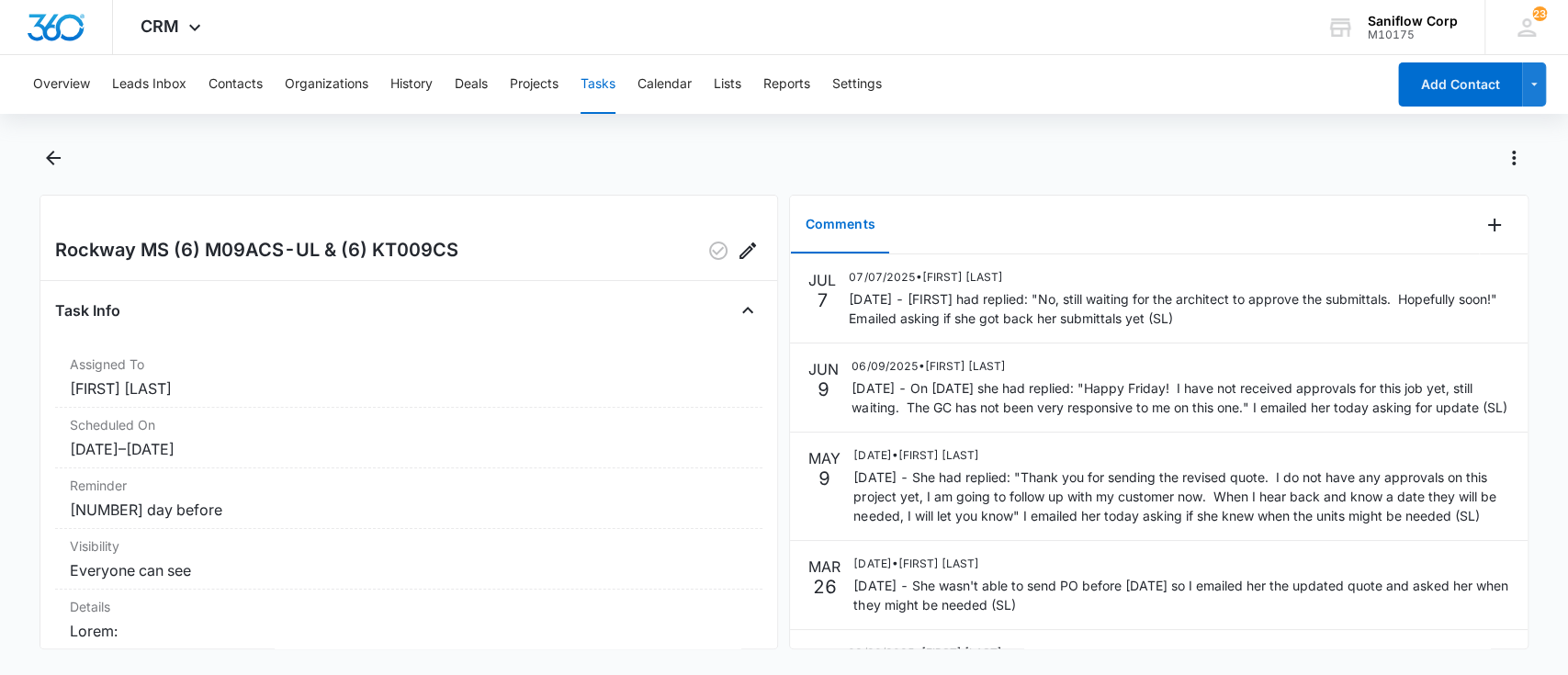 click on "Rockway MS (6) M09ACS-UL & (6) KT009CS" at bounding box center (256, 251) 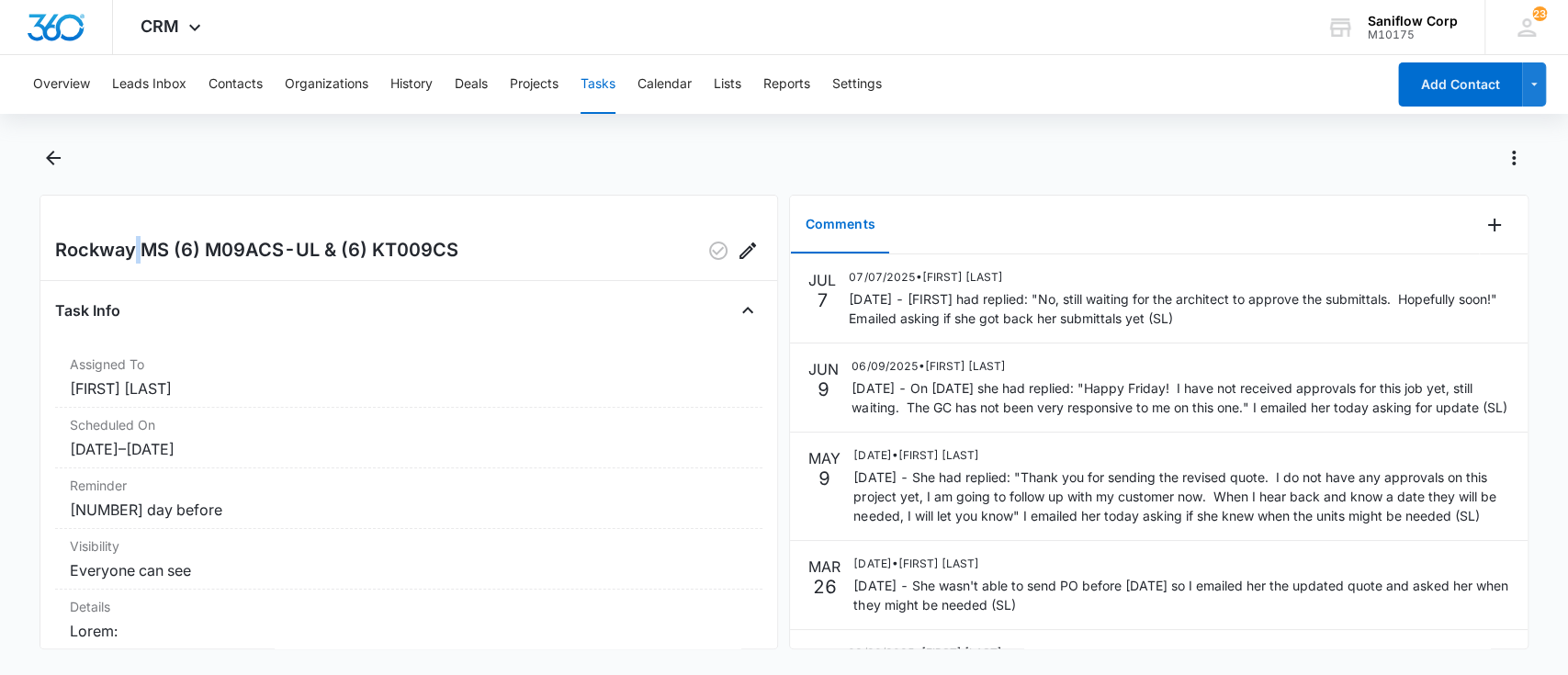 click on "Rockway MS (6) M09ACS-UL & (6) KT009CS" at bounding box center (256, 251) 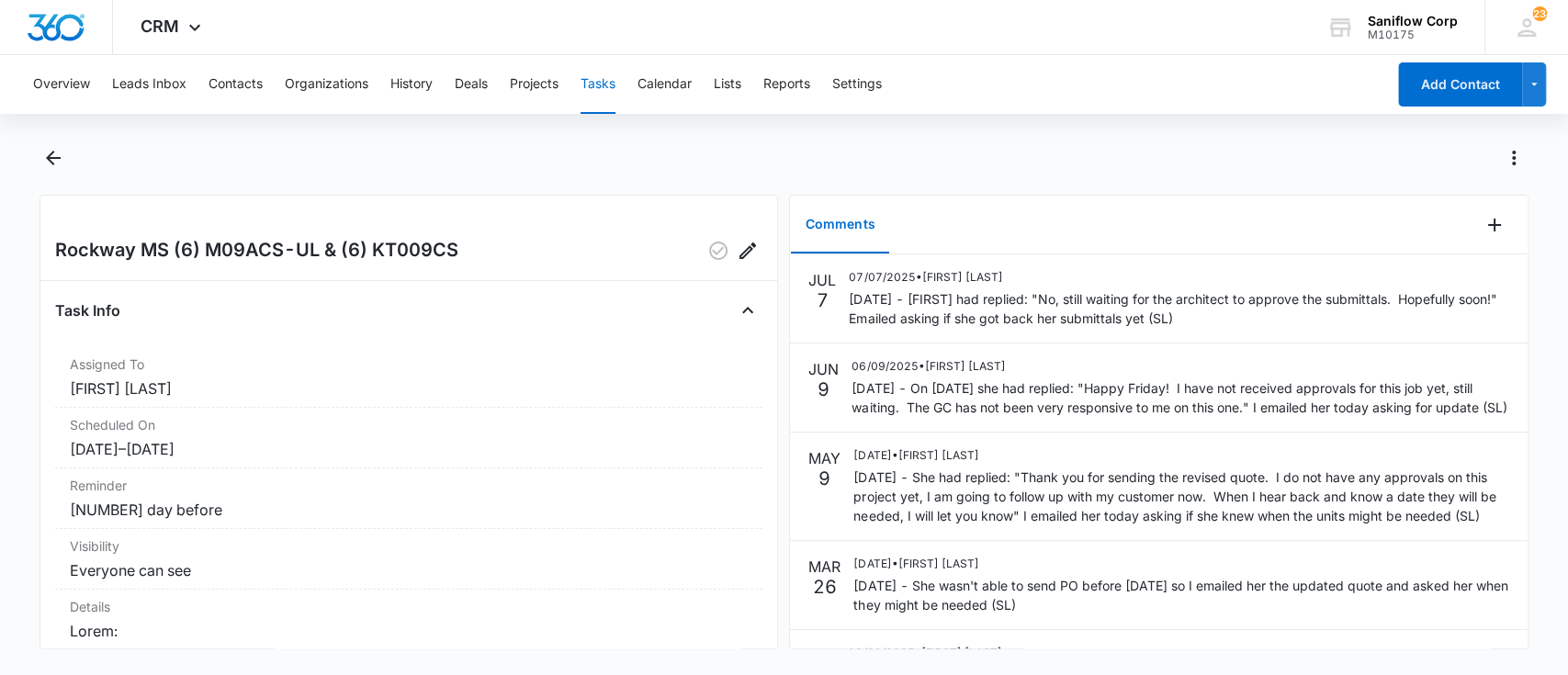 click on "Rockway MS (6) M09ACS-UL & (6) KT009CS" at bounding box center [256, 251] 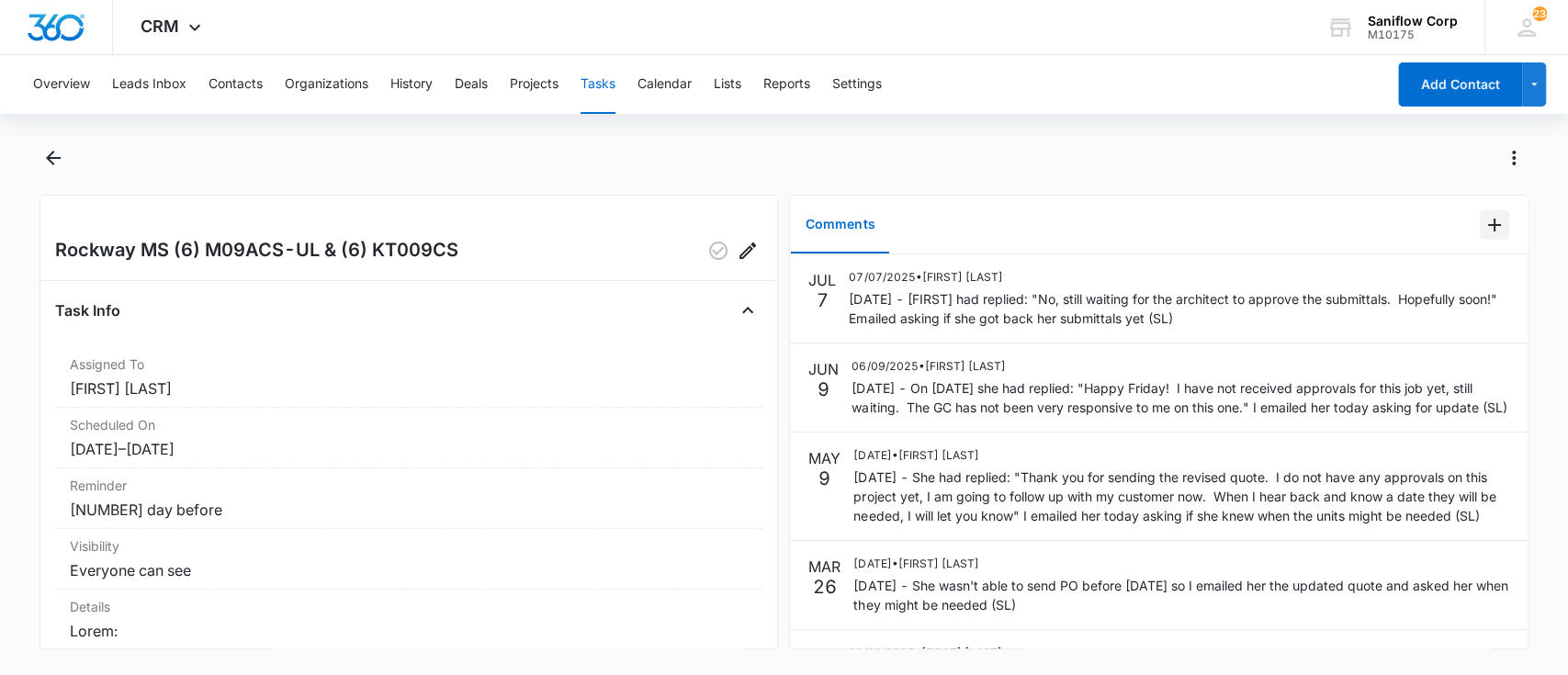 click 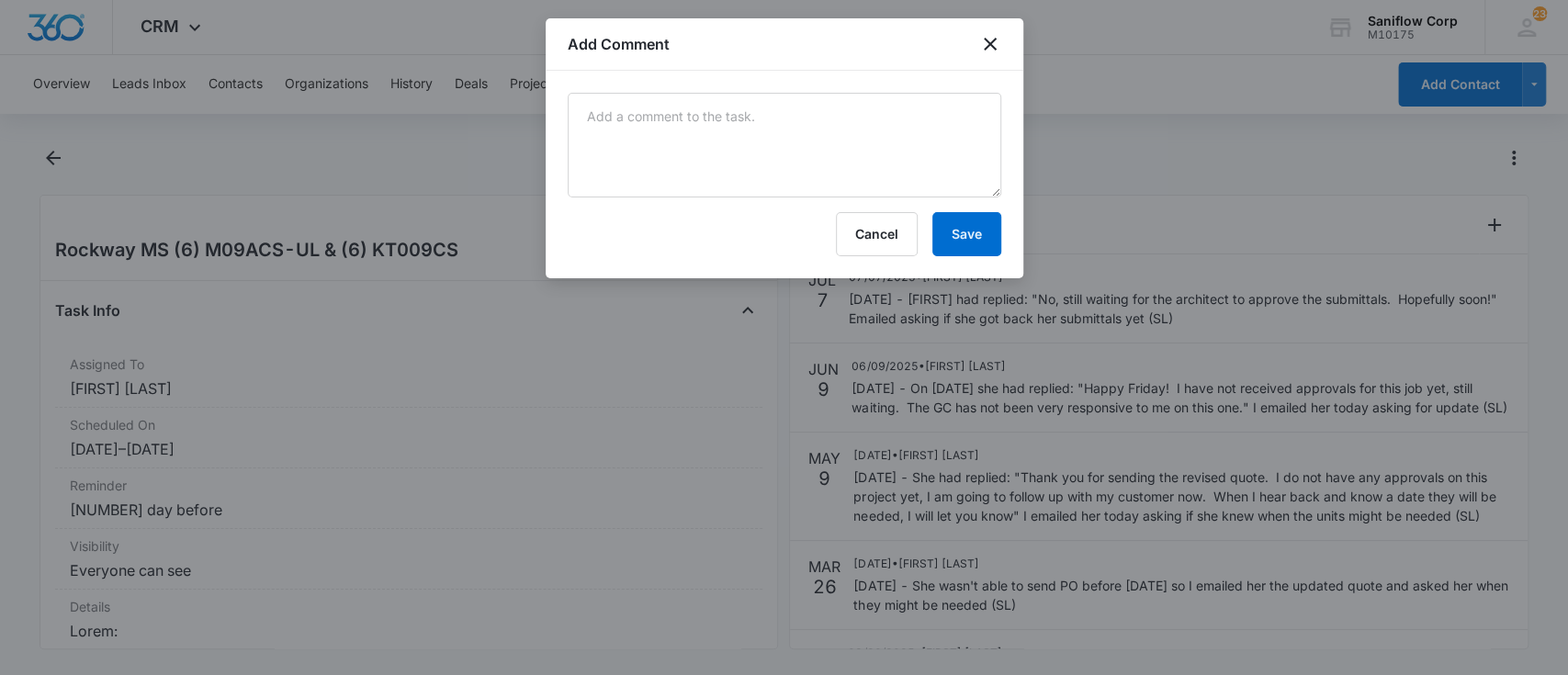 drag, startPoint x: 809, startPoint y: 40, endPoint x: 821, endPoint y: 71, distance: 33.24154 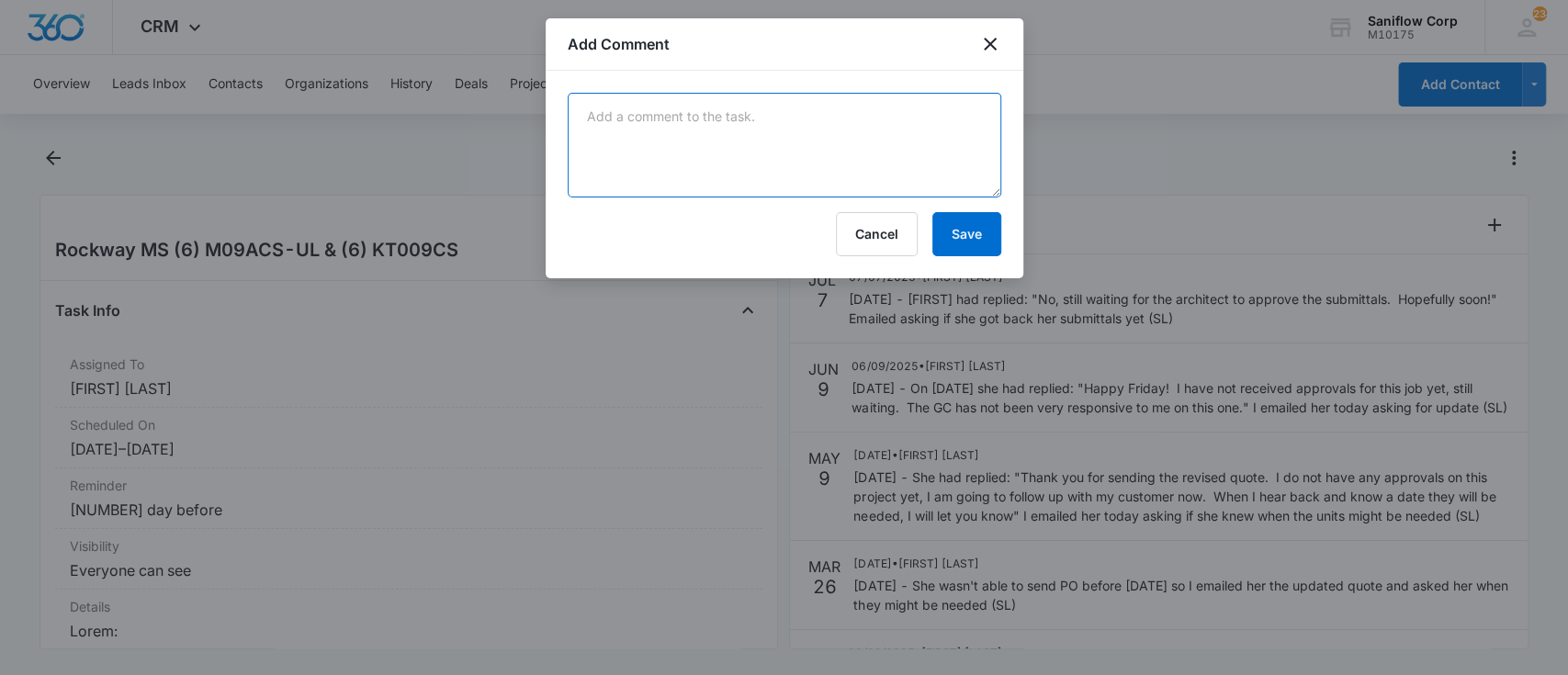 click at bounding box center (784, 145) 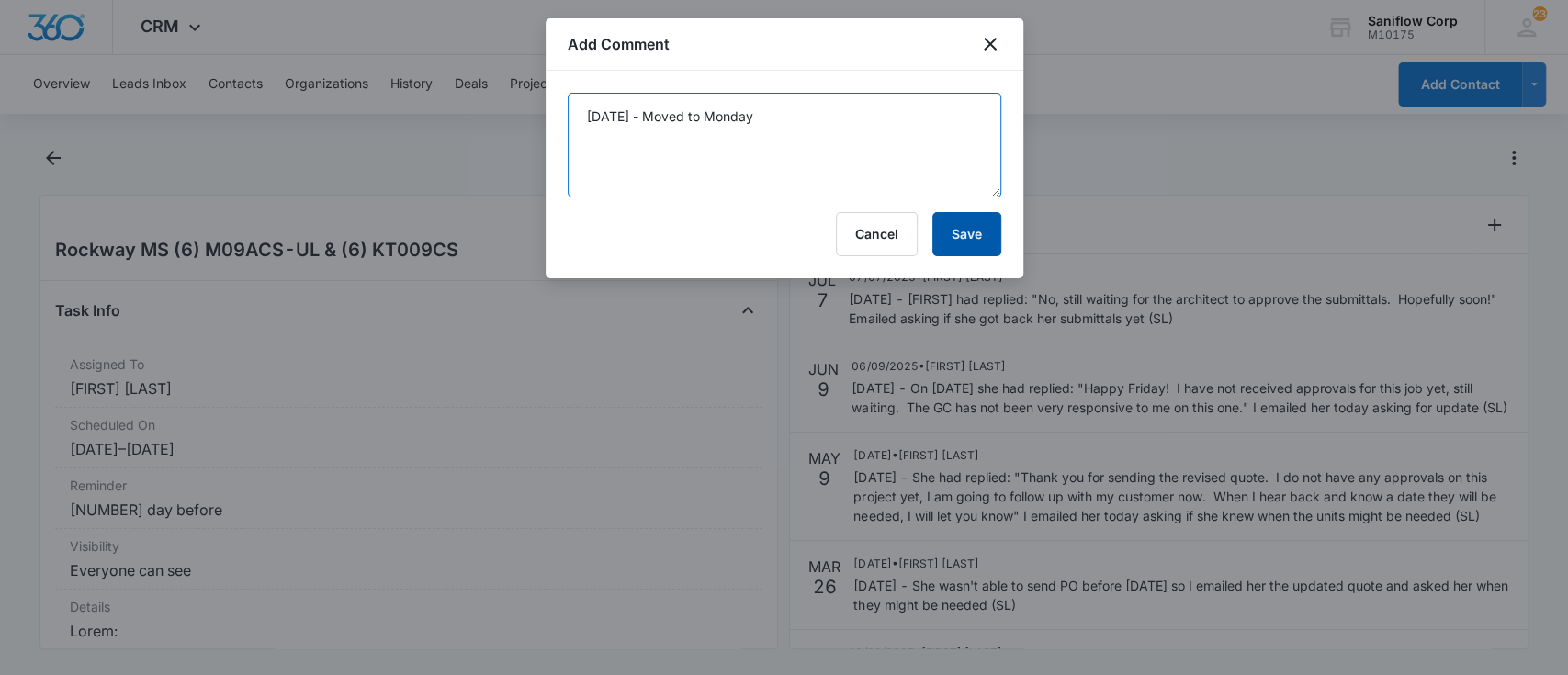 type on "8/4/25 - Moved to Monday" 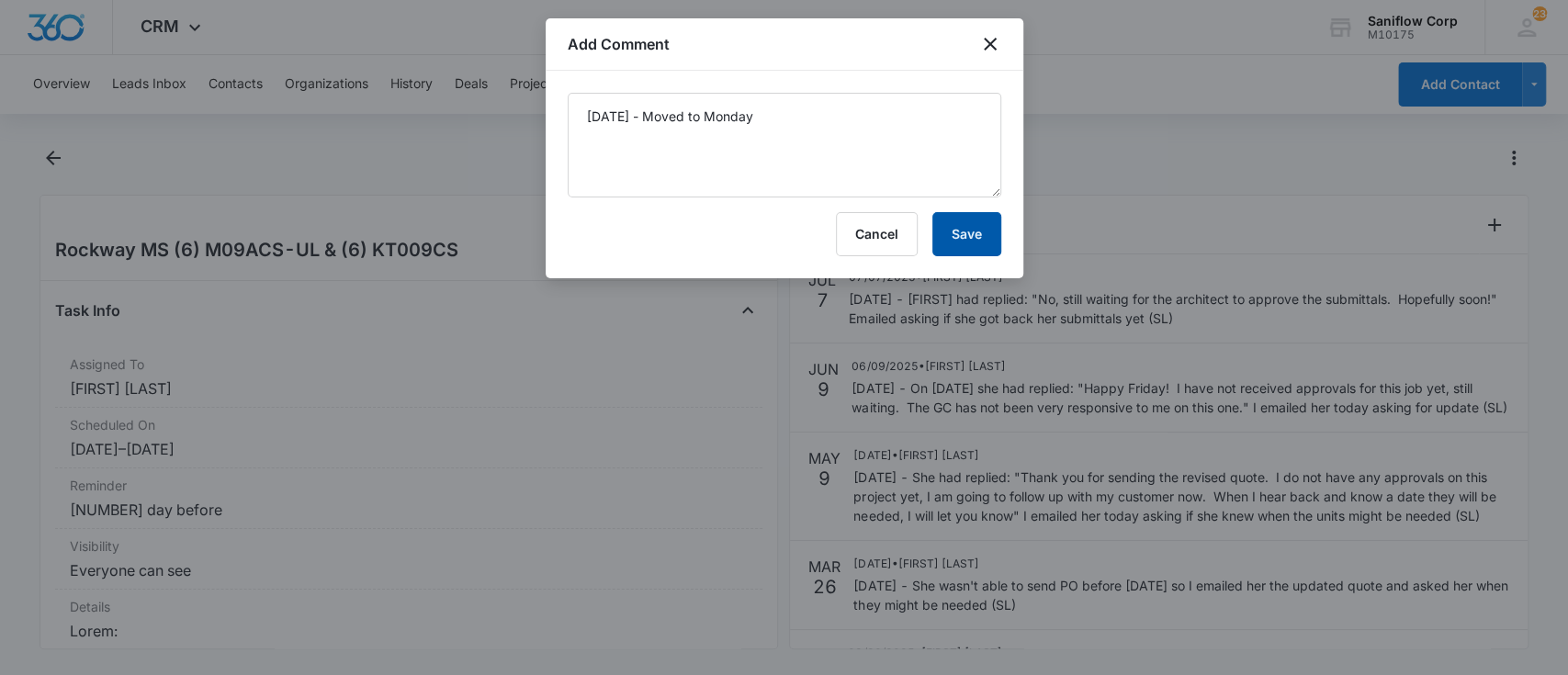 click on "Save" at bounding box center (966, 234) 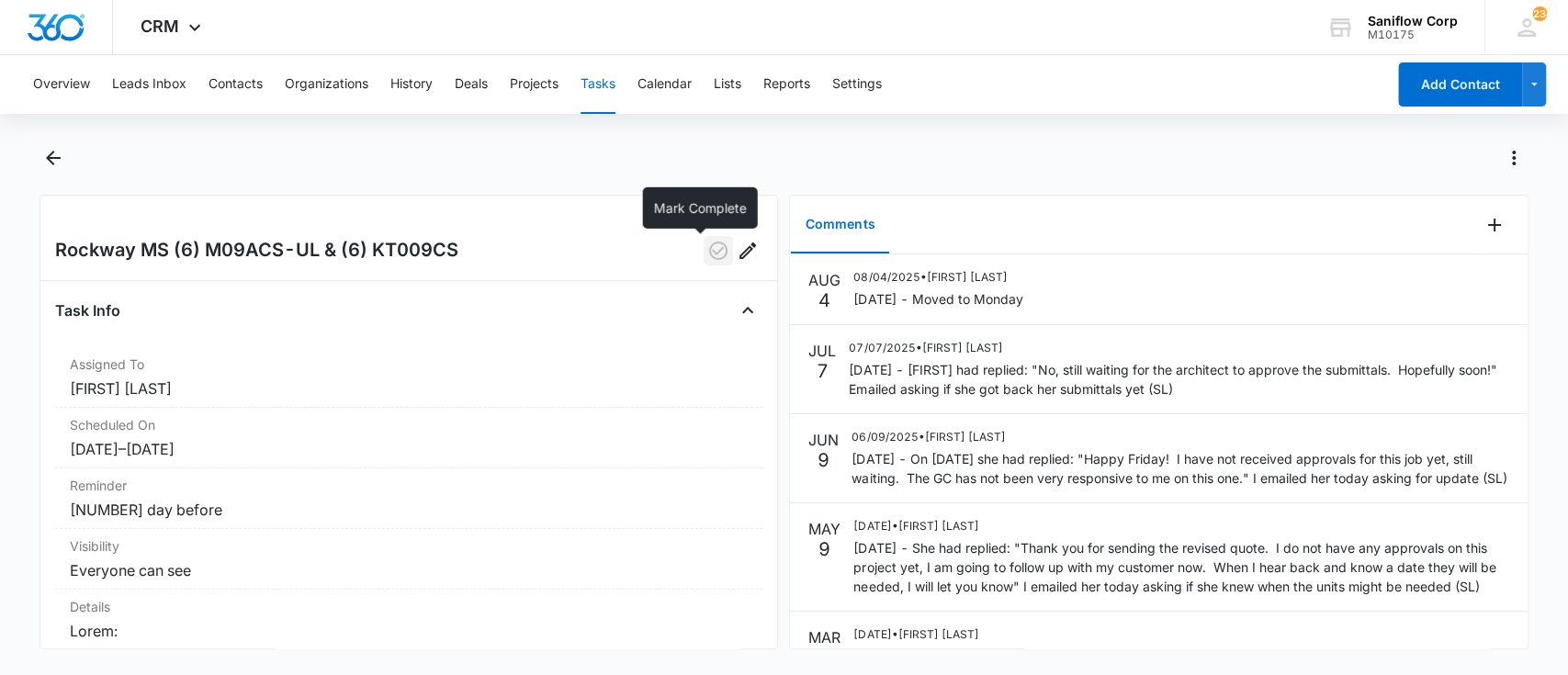 click 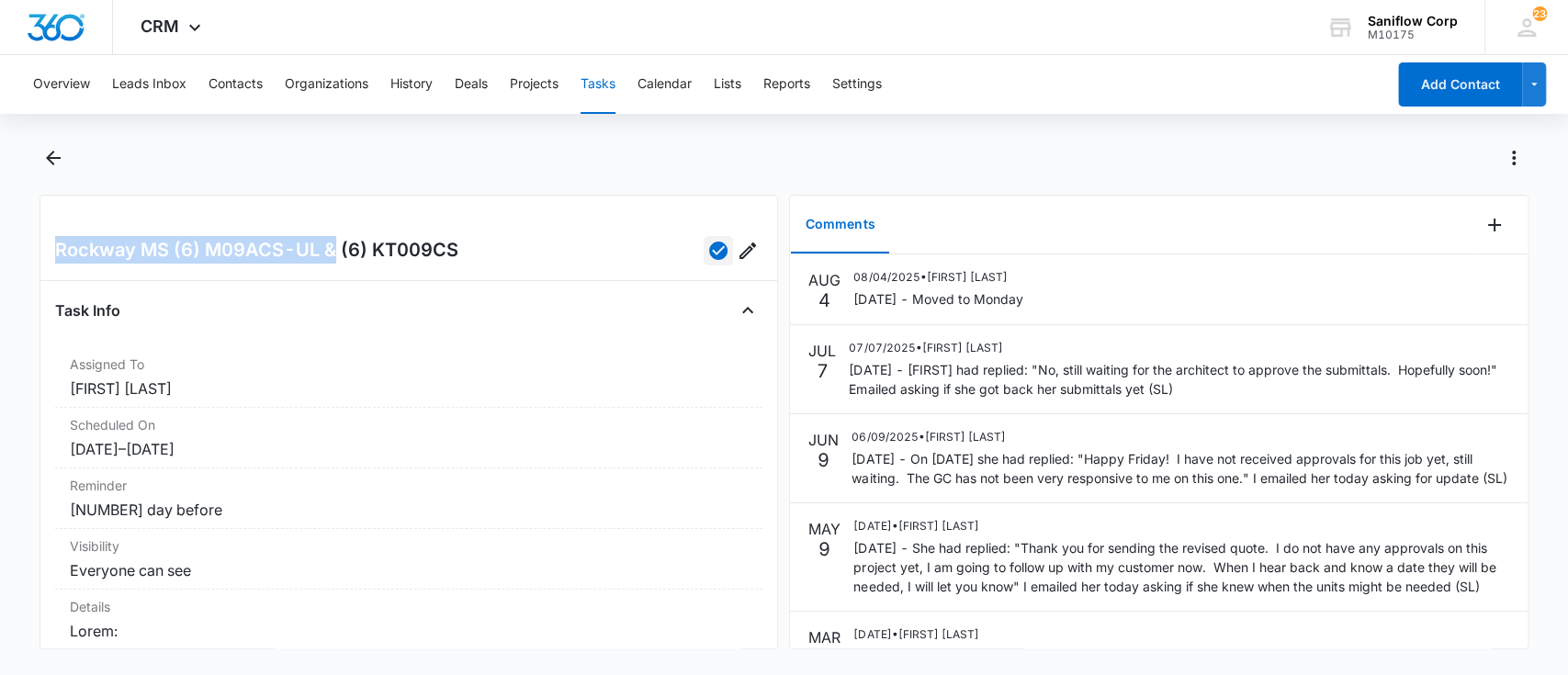 drag, startPoint x: 522, startPoint y: 279, endPoint x: 334, endPoint y: 237, distance: 192.63437 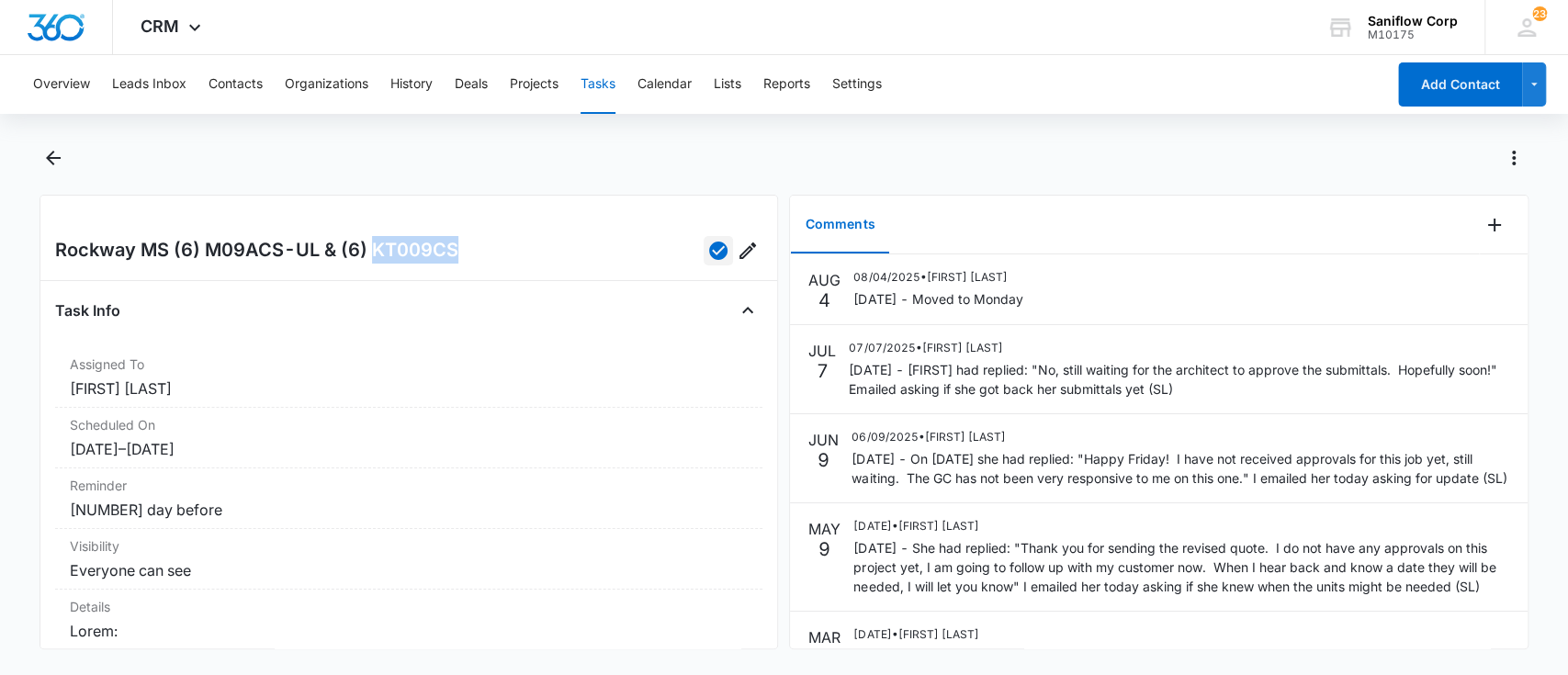 click on "Rockway MS (6) M09ACS-UL & (6) KT009CS" at bounding box center [256, 251] 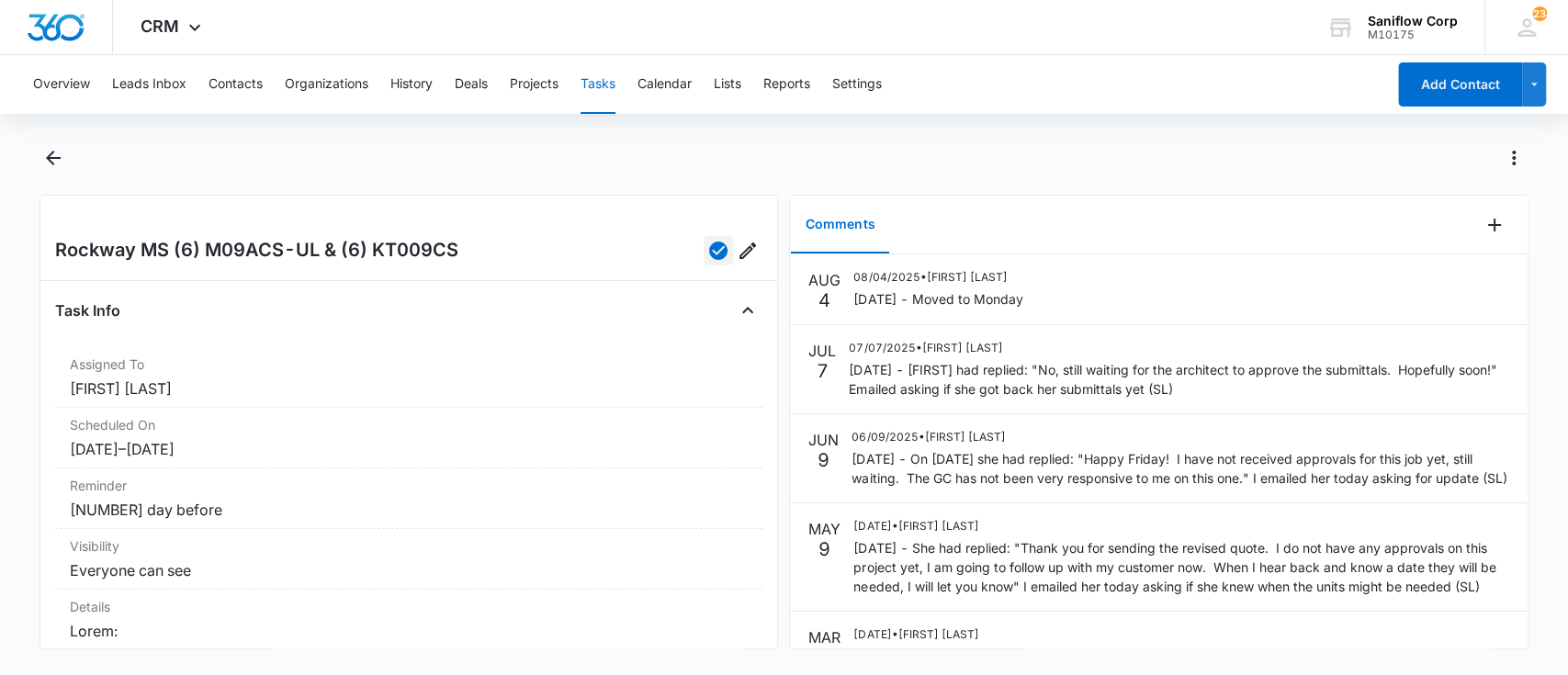 click on "Rockway MS (6) M09ACS-UL & (6) KT009CS" at bounding box center (256, 251) 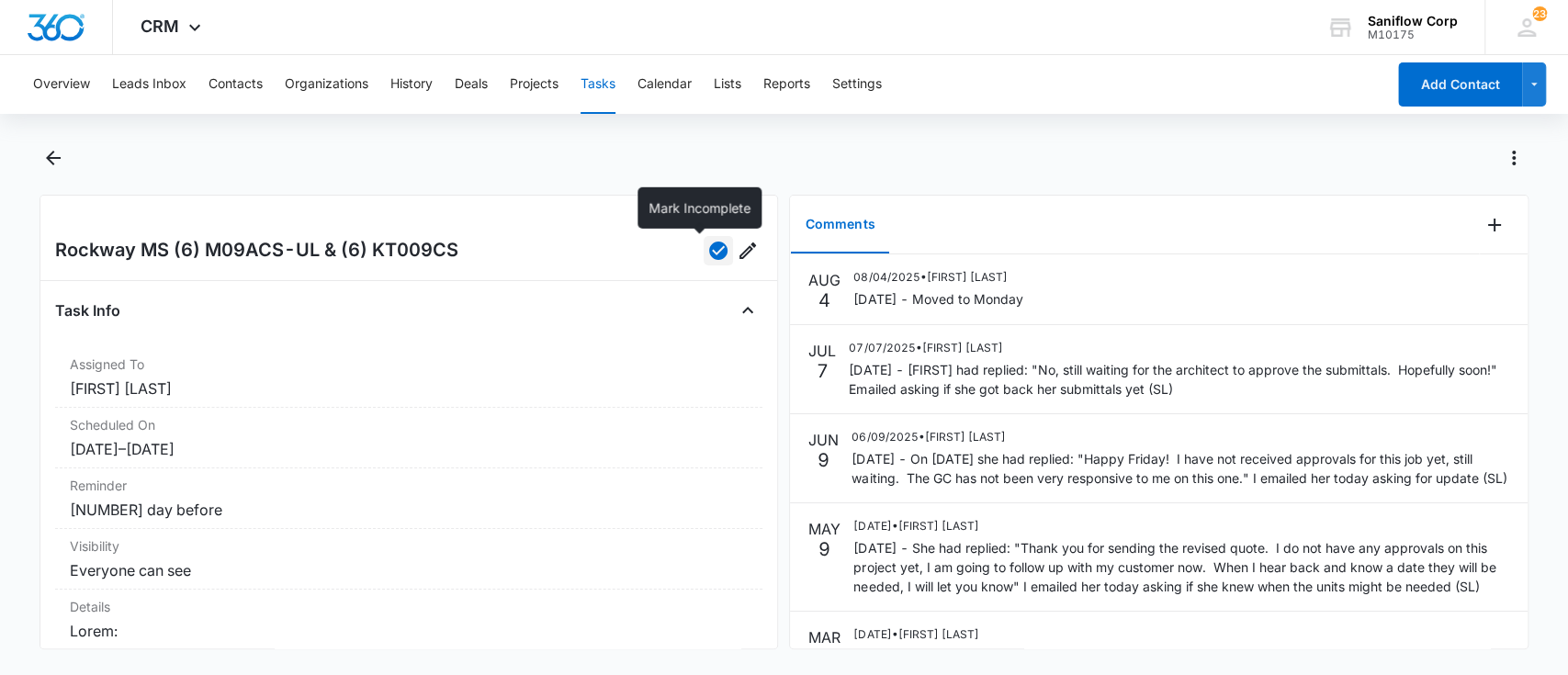 click 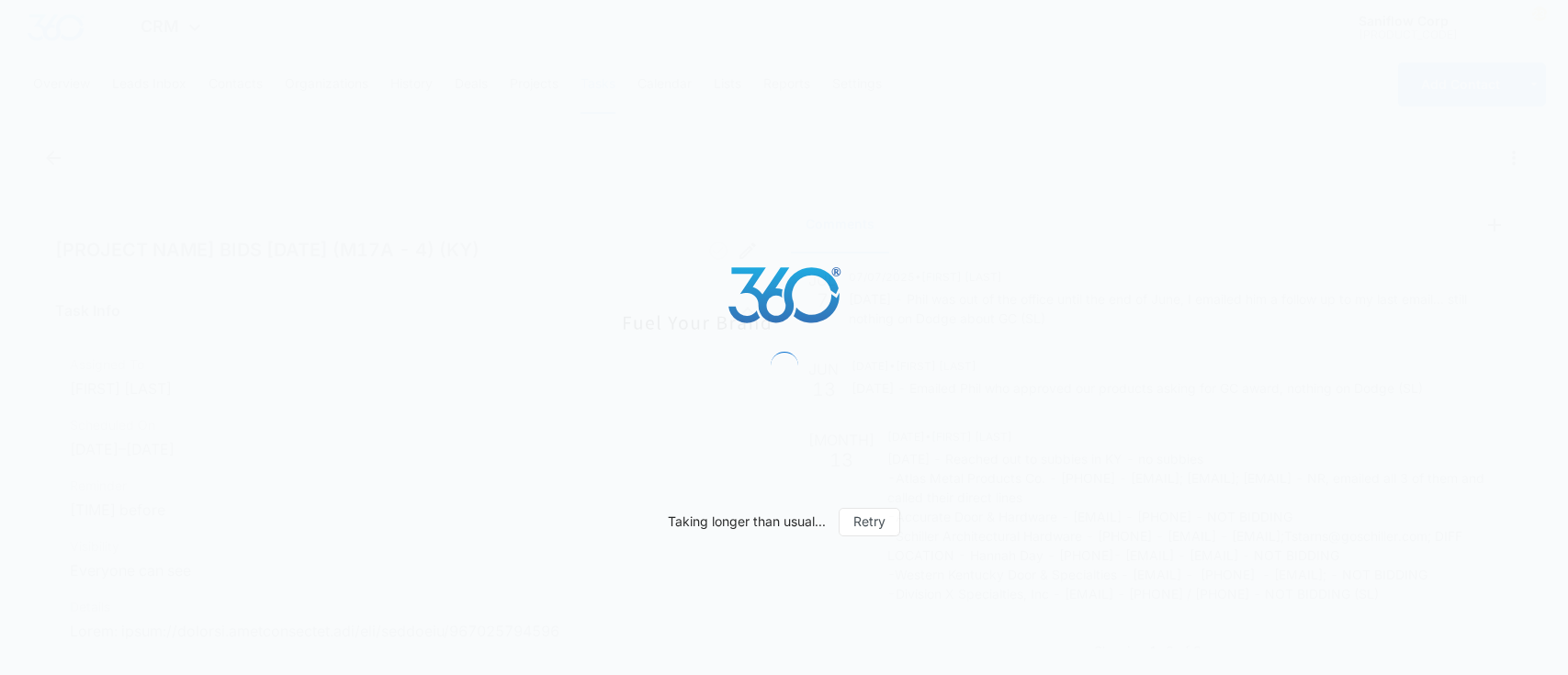 scroll, scrollTop: 0, scrollLeft: 0, axis: both 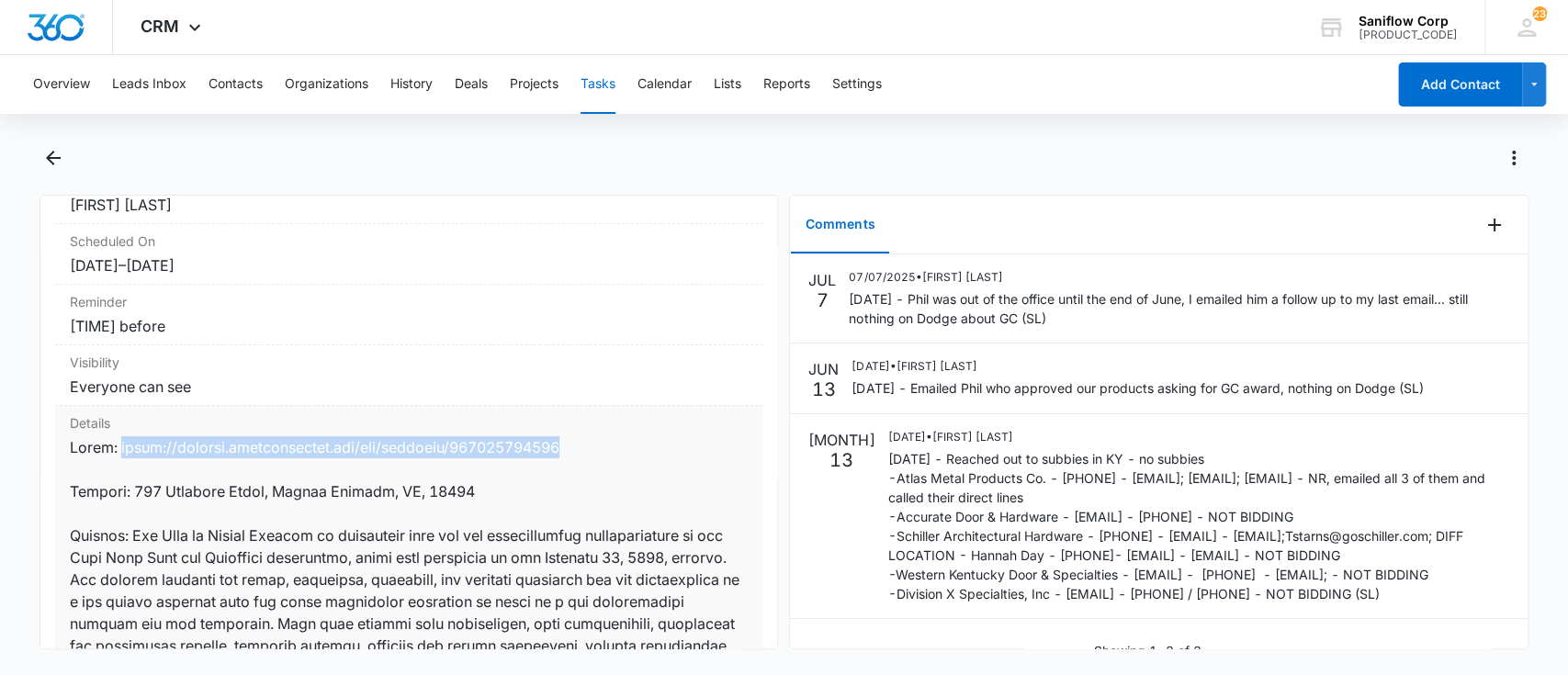drag, startPoint x: 127, startPoint y: 478, endPoint x: 594, endPoint y: 475, distance: 467.00964 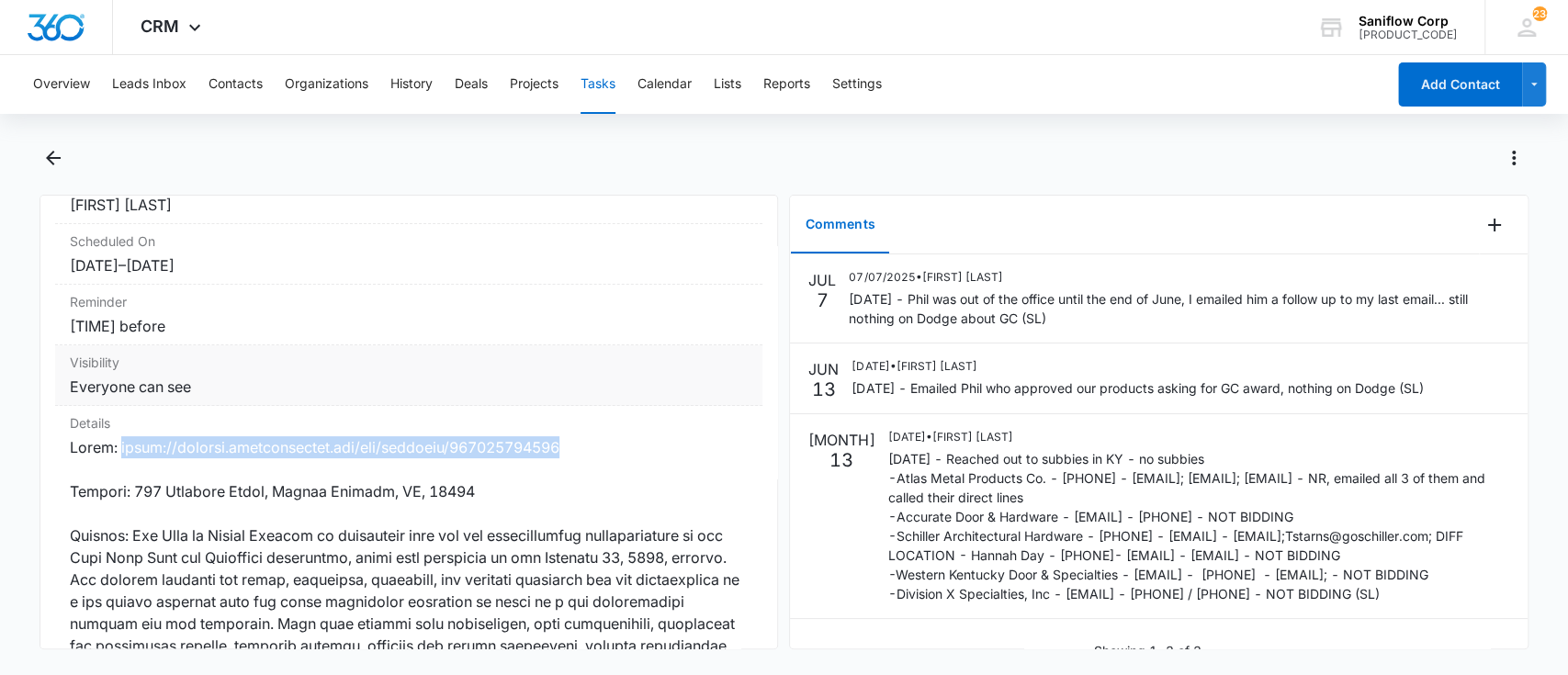 scroll, scrollTop: 0, scrollLeft: 0, axis: both 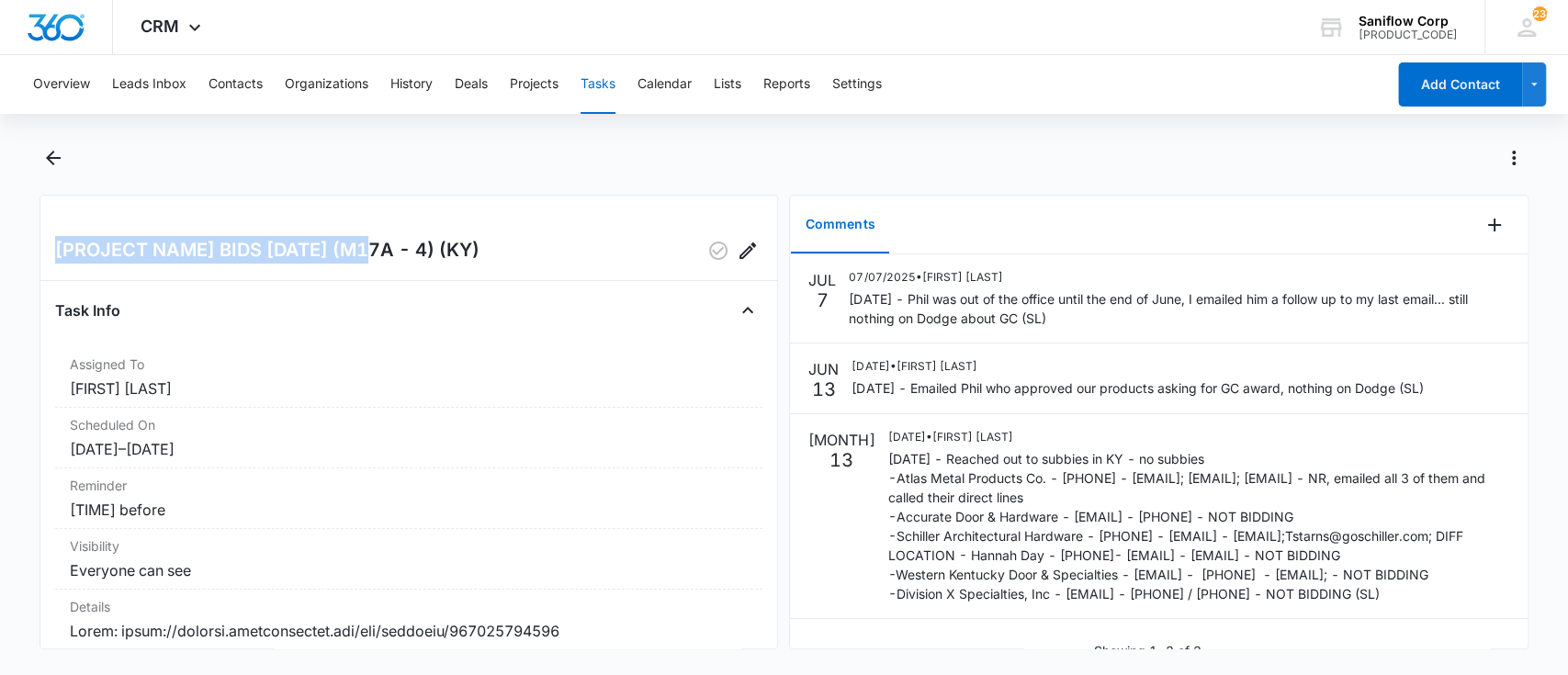 drag, startPoint x: 306, startPoint y: 244, endPoint x: 333, endPoint y: 247, distance: 27.166155 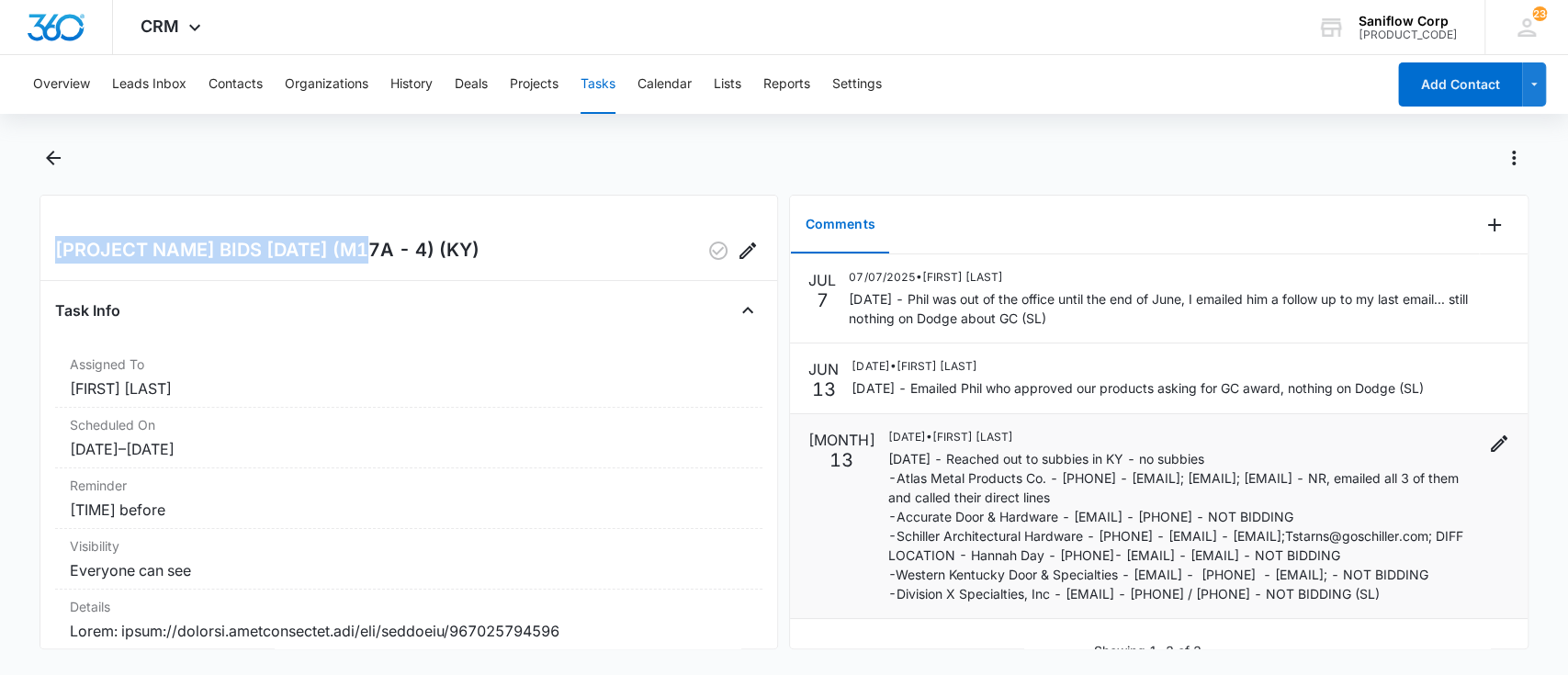 copy on "Dawson Springs City Park Pool" 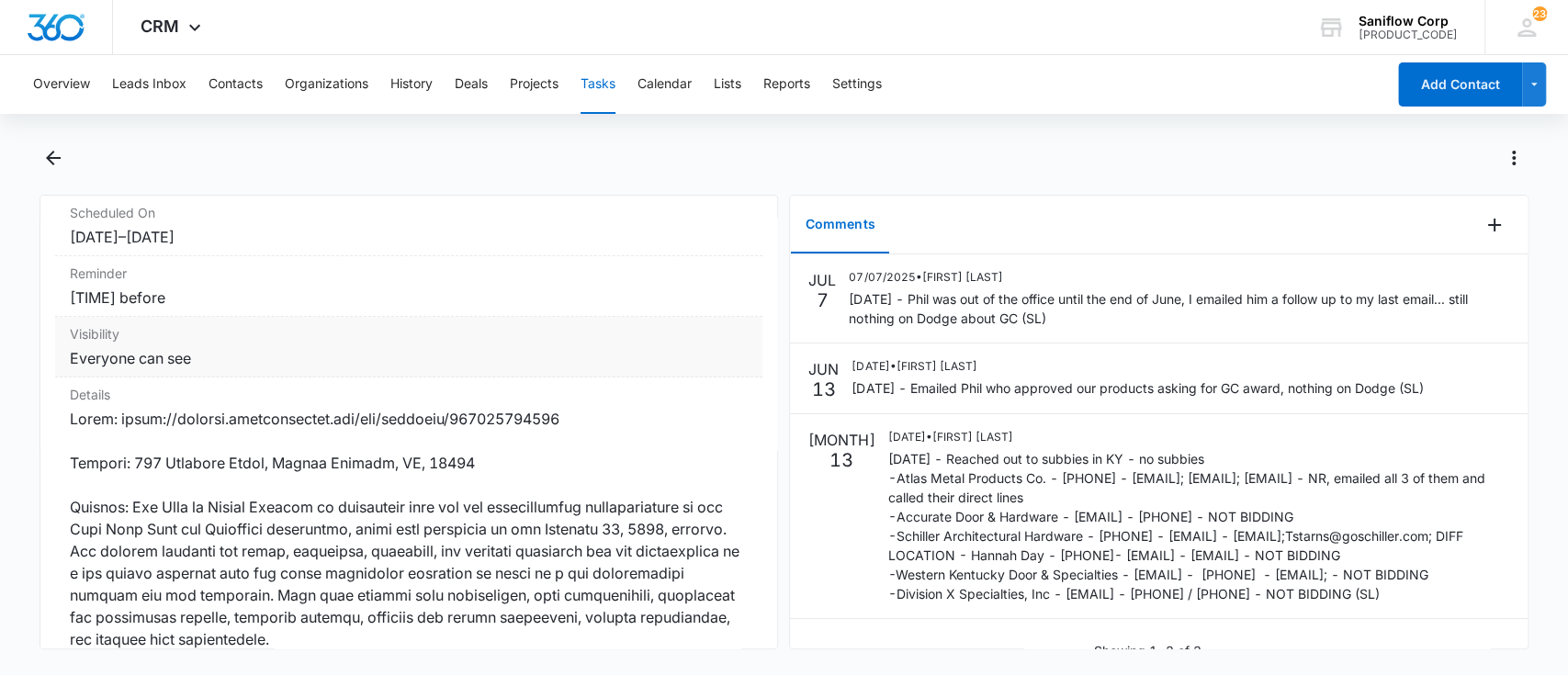 scroll, scrollTop: 0, scrollLeft: 0, axis: both 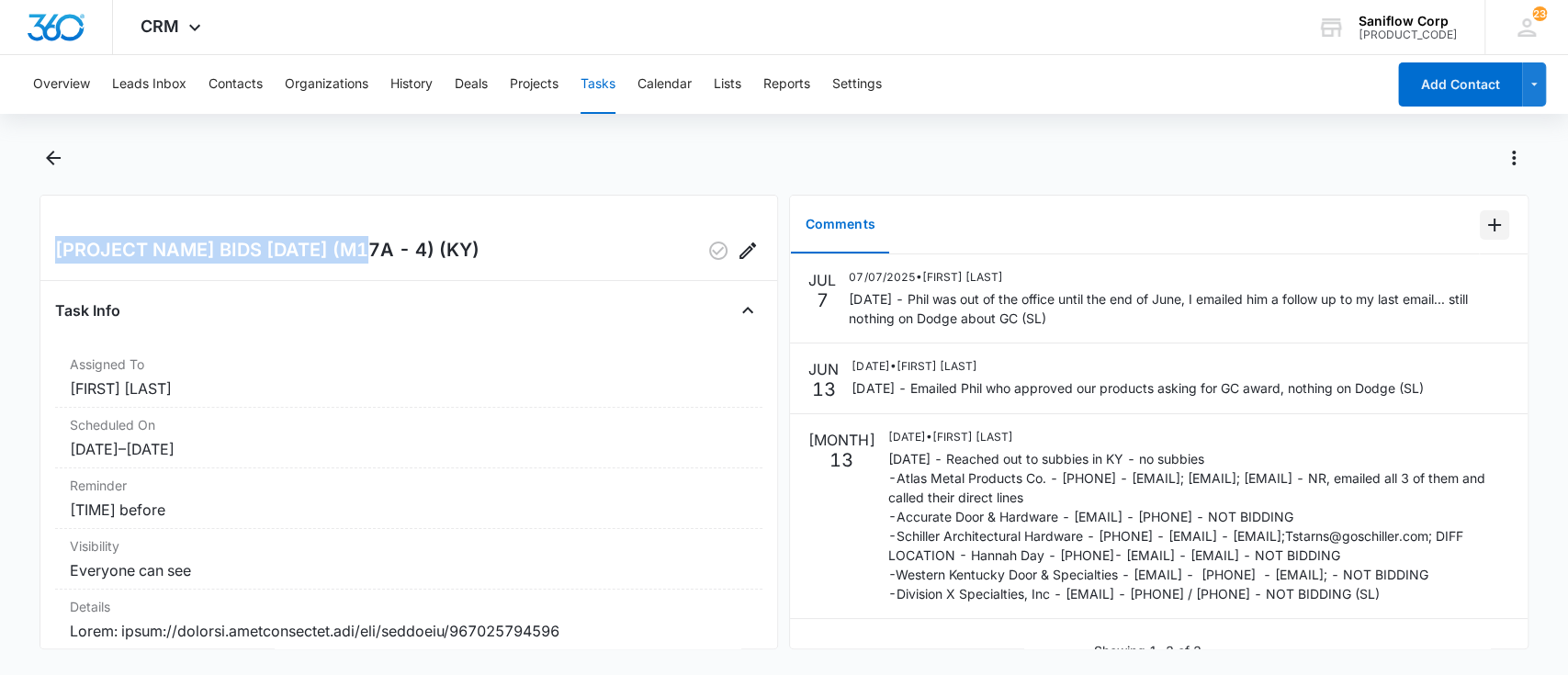 click 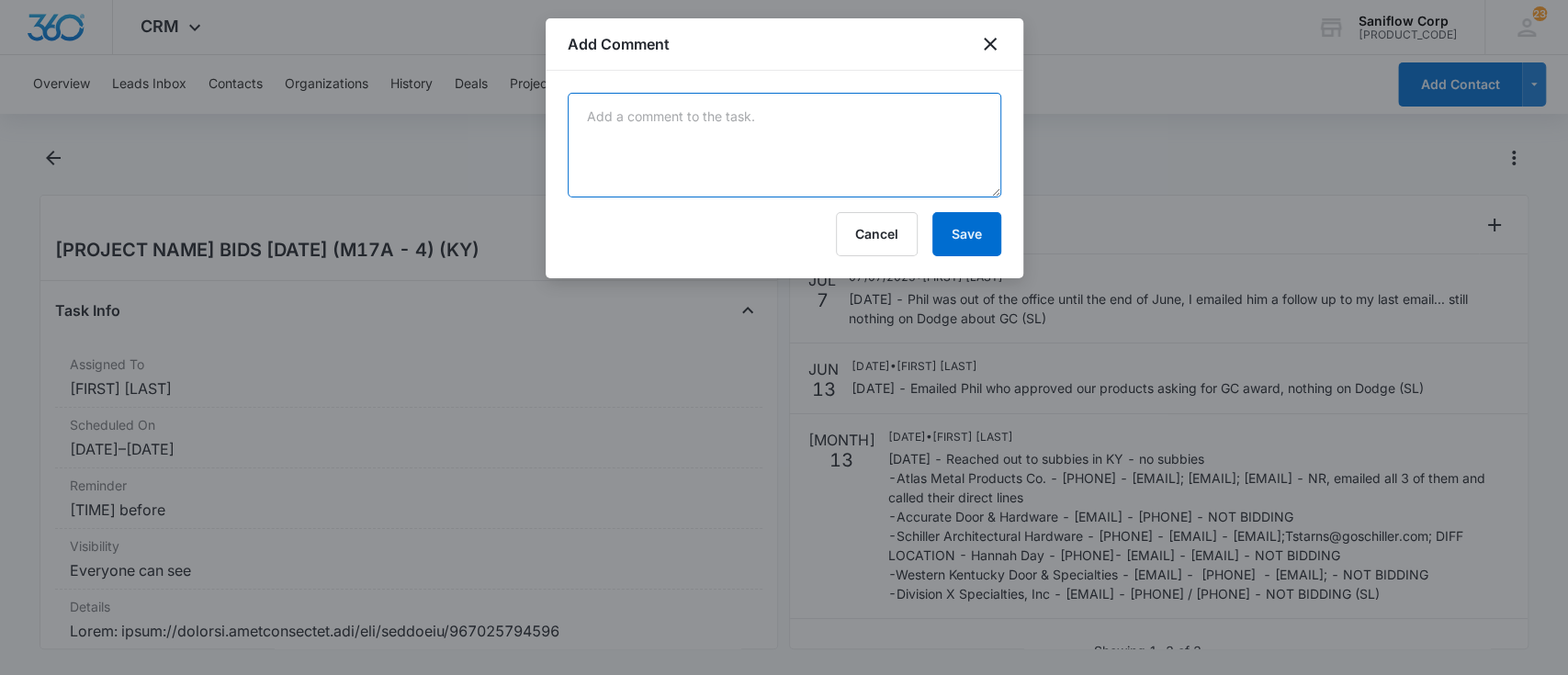click at bounding box center [784, 145] 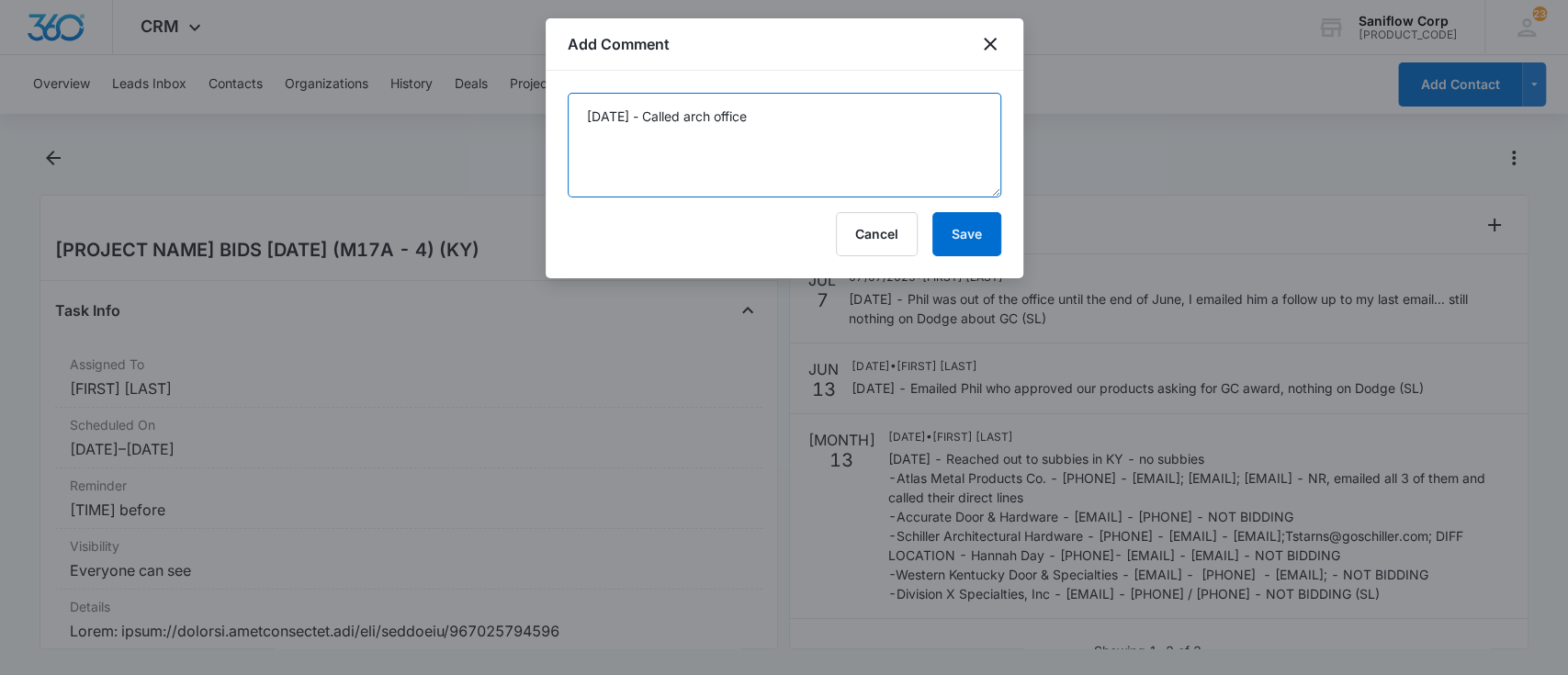 paste on "main     [PHONE]" 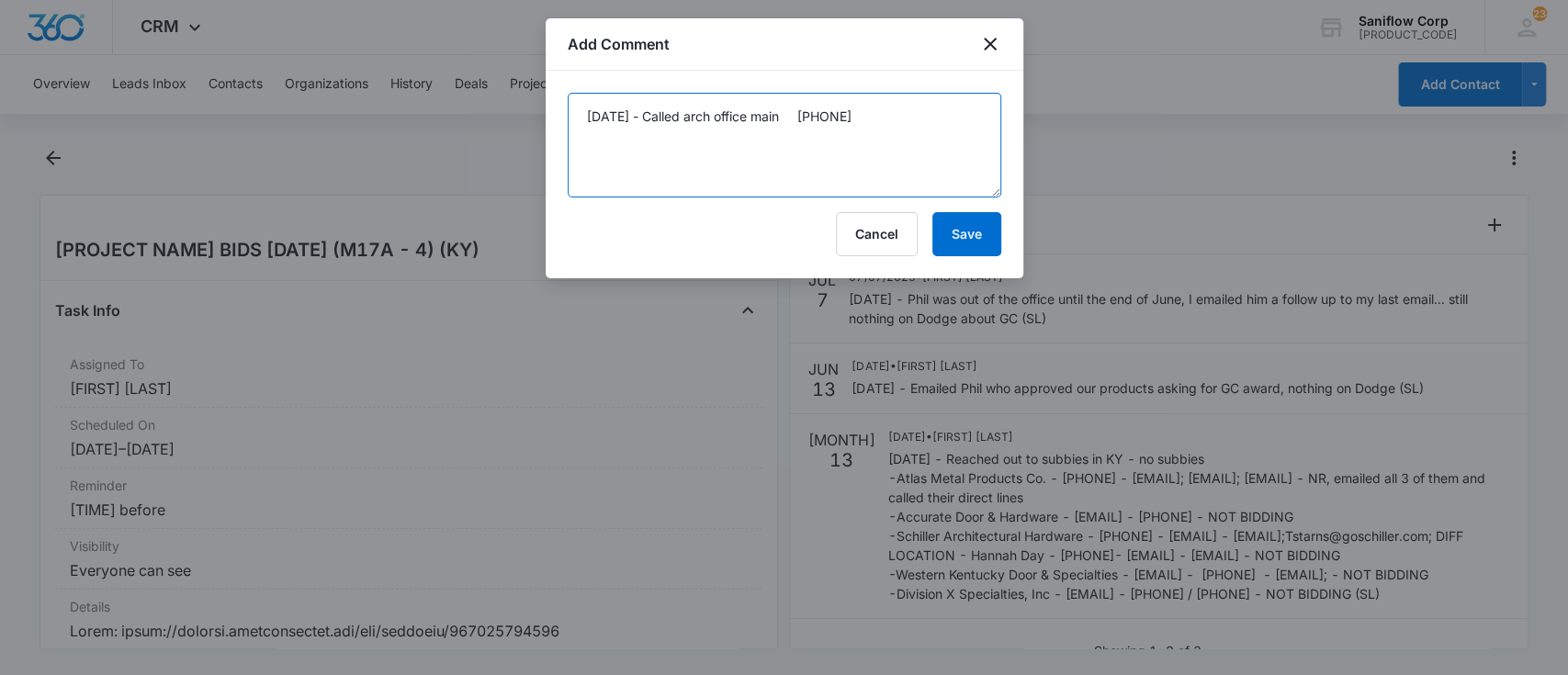 drag, startPoint x: 794, startPoint y: 119, endPoint x: 749, endPoint y: 107, distance: 46.572524 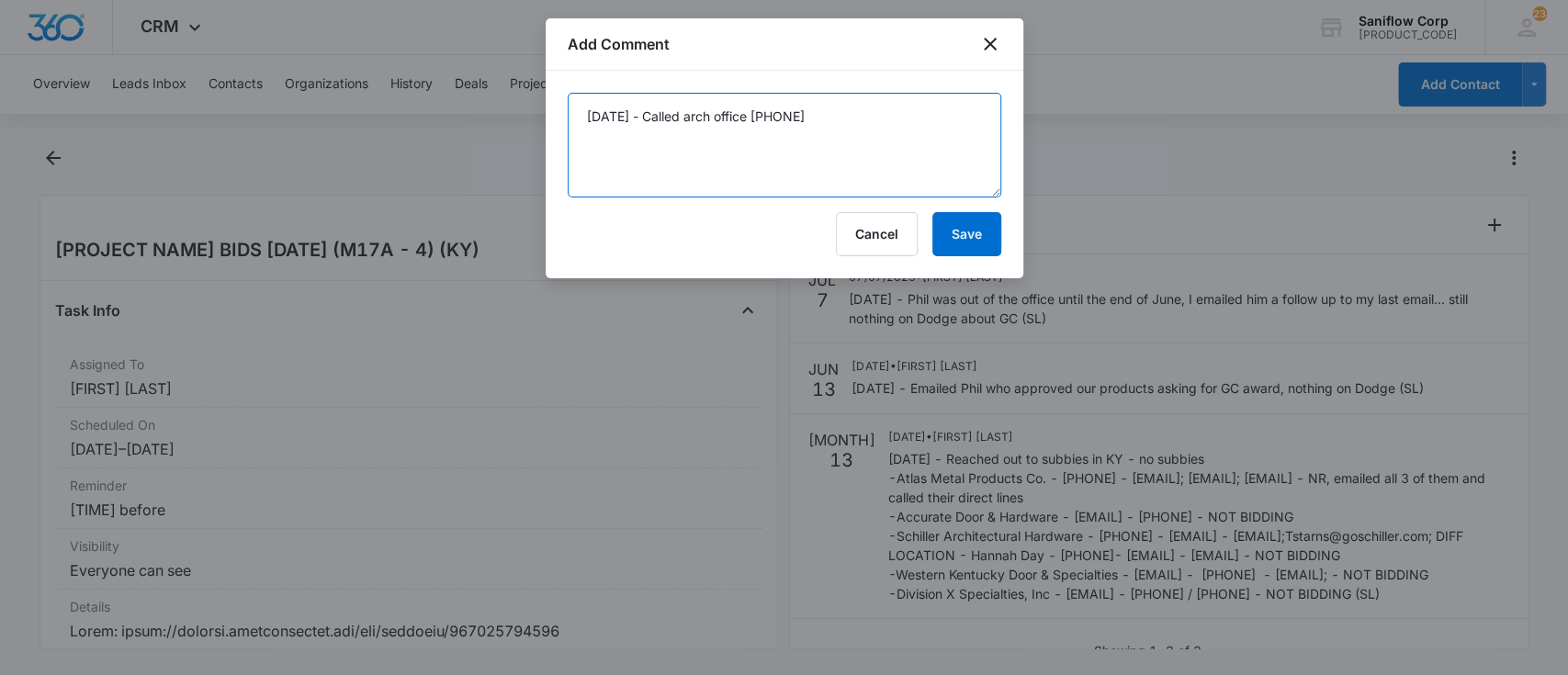 click on "[DATE] - Called arch office [PHONE]" at bounding box center [784, 145] 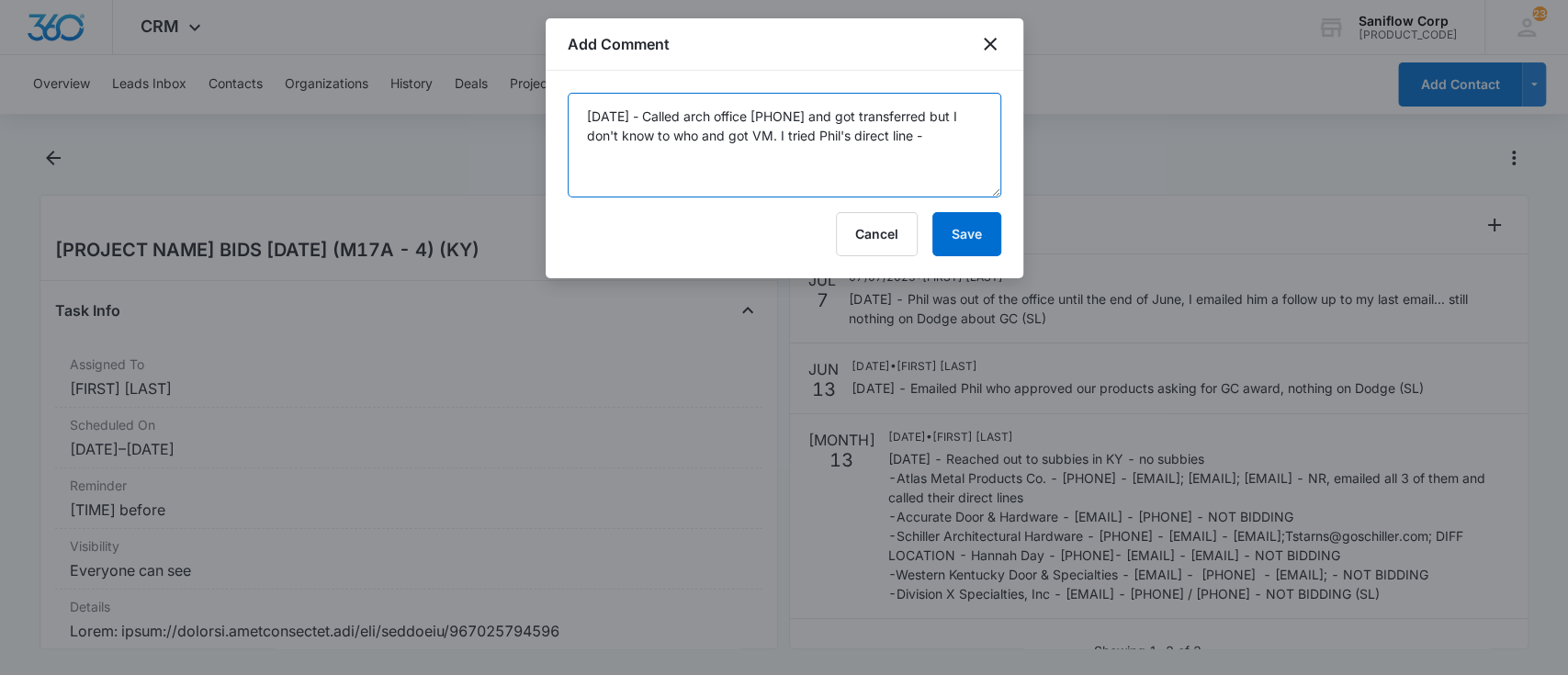 paste on "direct    [PHONE]" 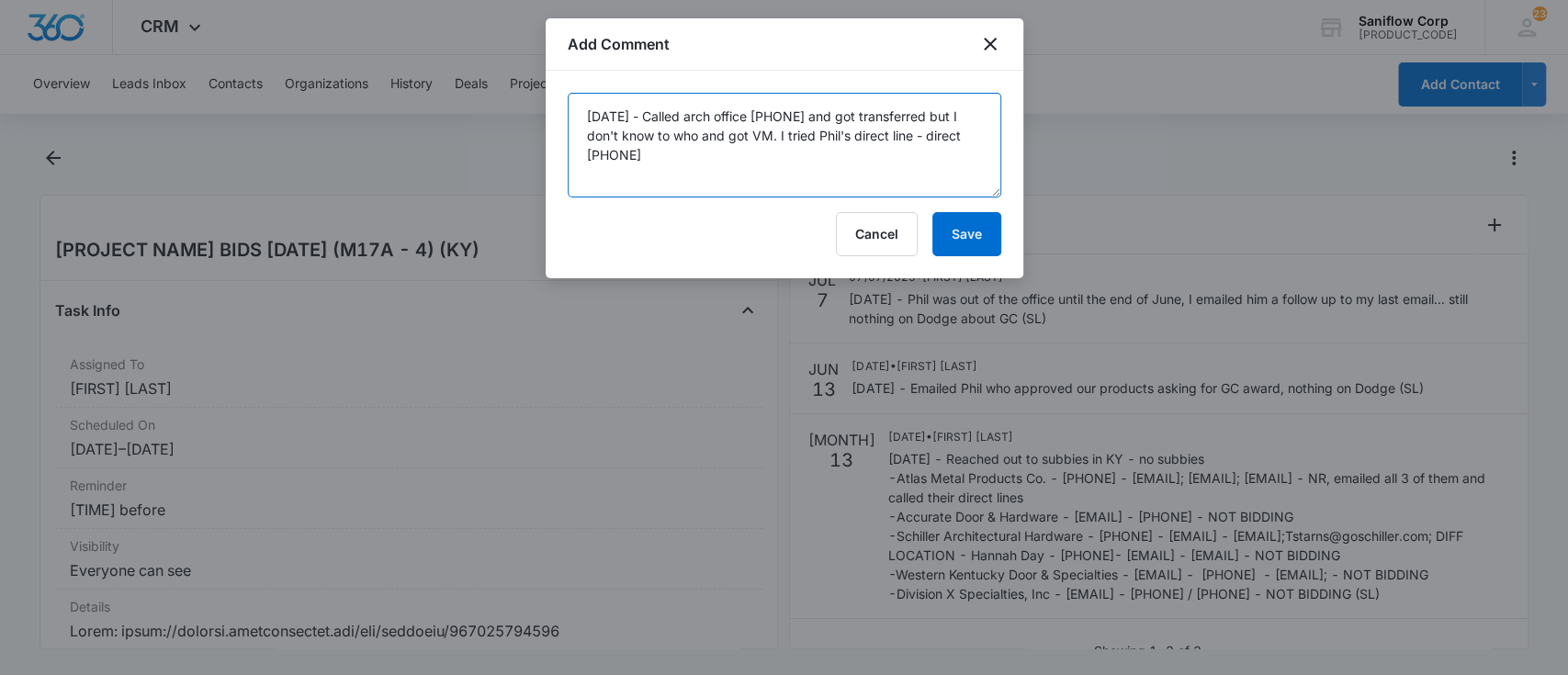 click on "[DATE] - Called arch office [PHONE] and got transferred but I don't know to who and got VM. I tried Phil's direct line - direct    [PHONE]" at bounding box center (784, 145) 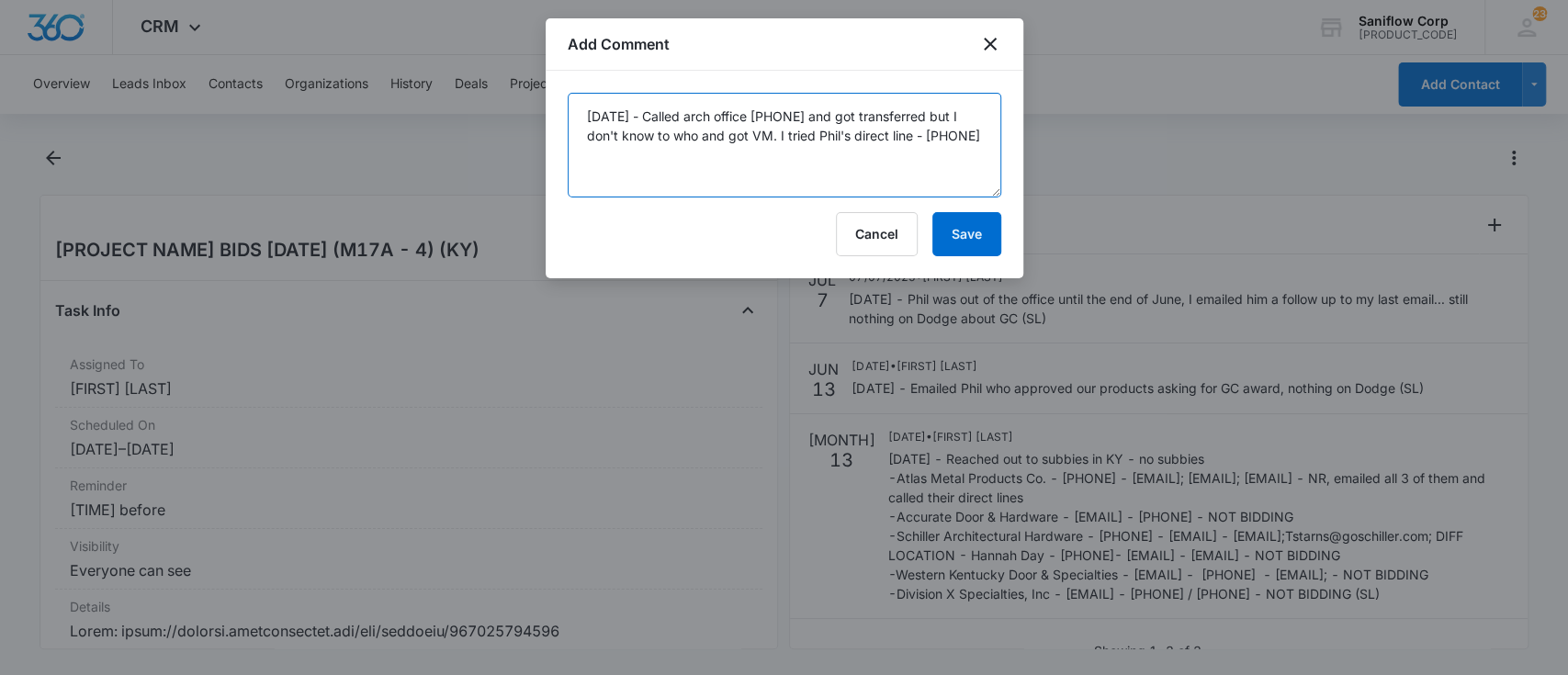 click on "[DATE] - Called arch office [PHONE] and got transferred but I don't know to who and got VM. I tried Phil's direct line - [PHONE]" at bounding box center (784, 145) 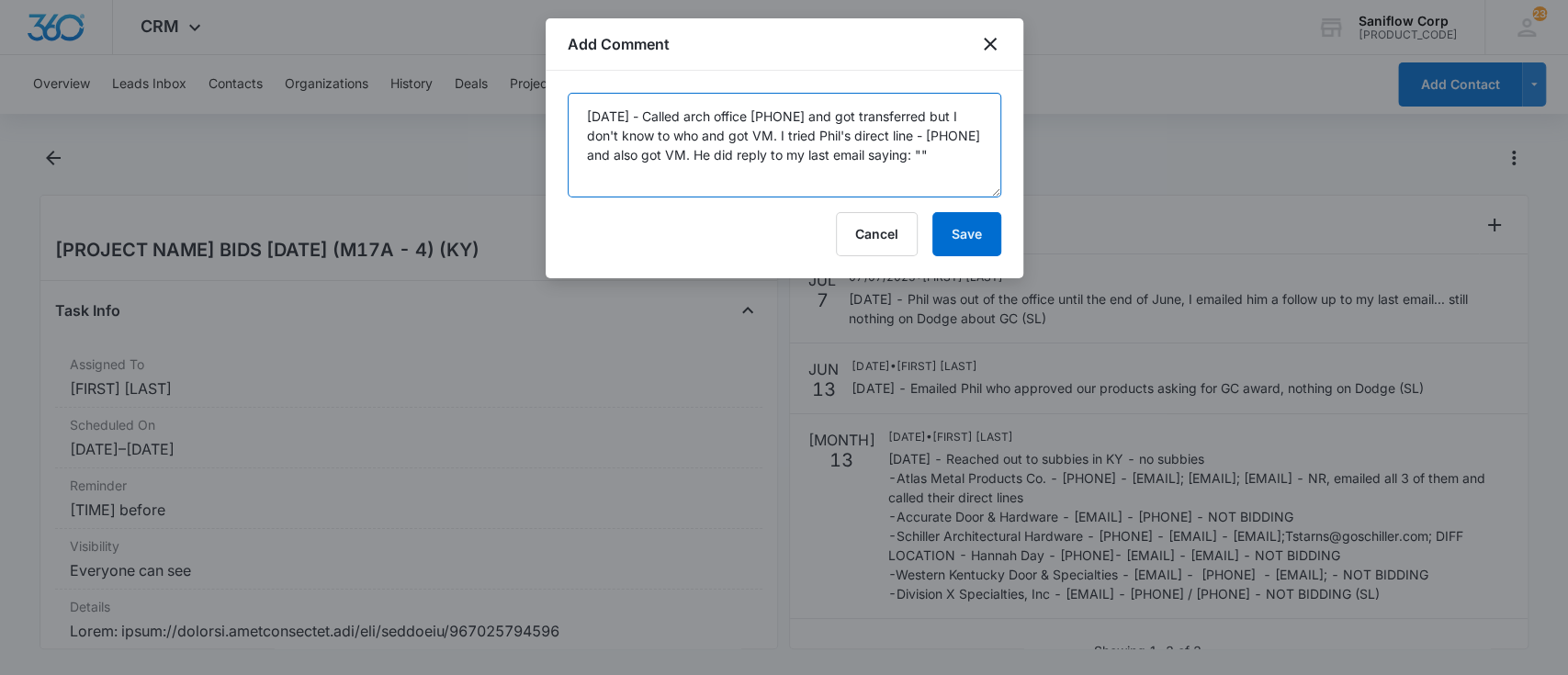 paste on "Nothing to note at this time.  Thanks for following up!" 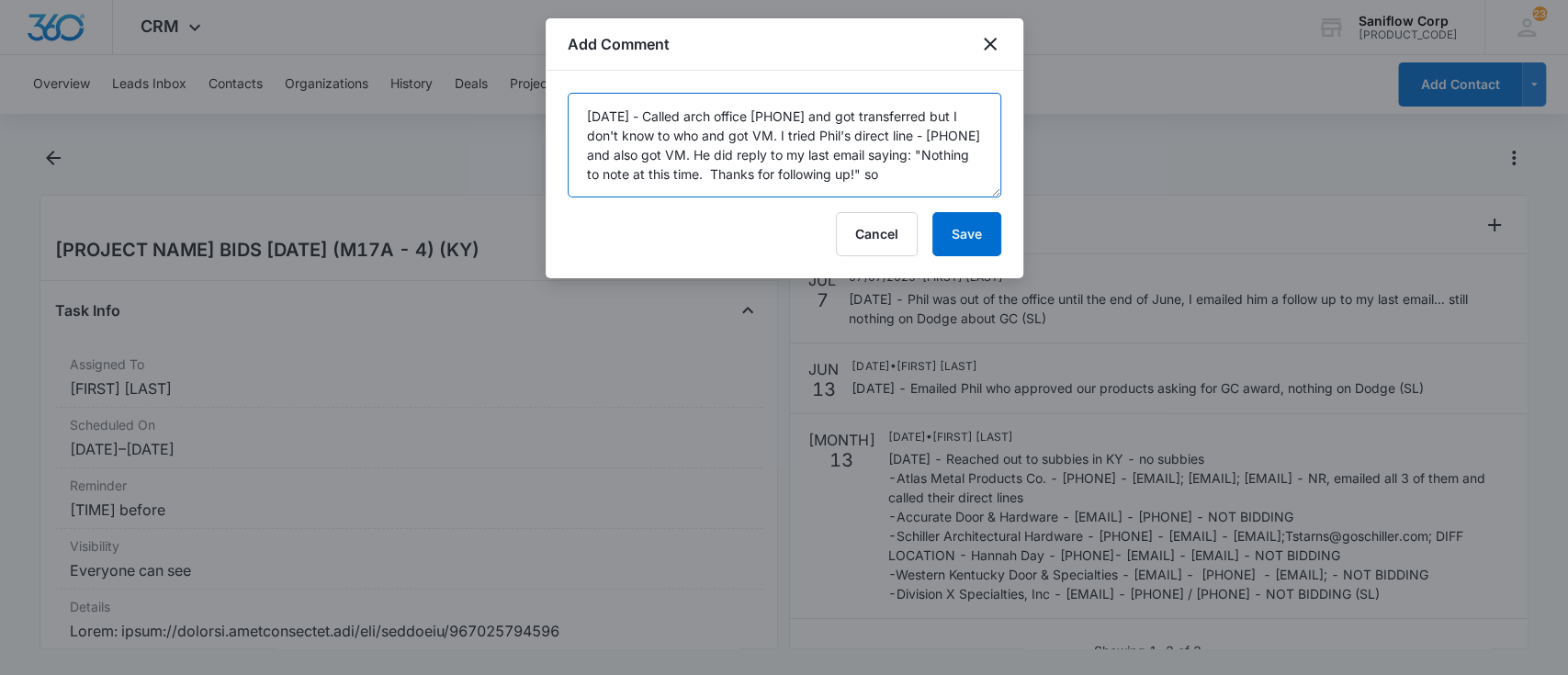 scroll, scrollTop: 5, scrollLeft: 0, axis: vertical 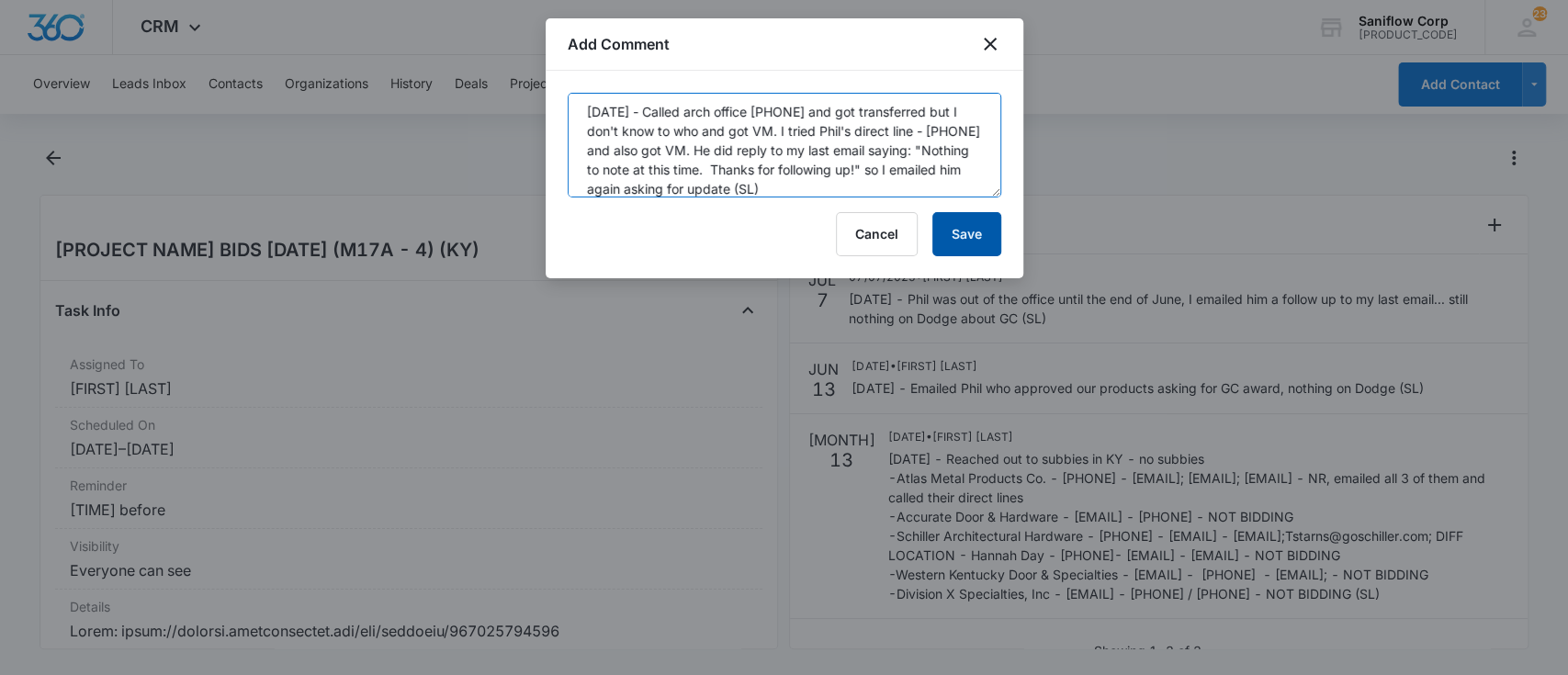 type on "[DATE] - Called arch office [PHONE] and got transferred but I don't know to who and got VM. I tried Phil's direct line - [PHONE] and also got VM. He did reply to my last email saying: "Nothing to note at this time.  Thanks for following up!" so I emailed him again asking for update (SL)" 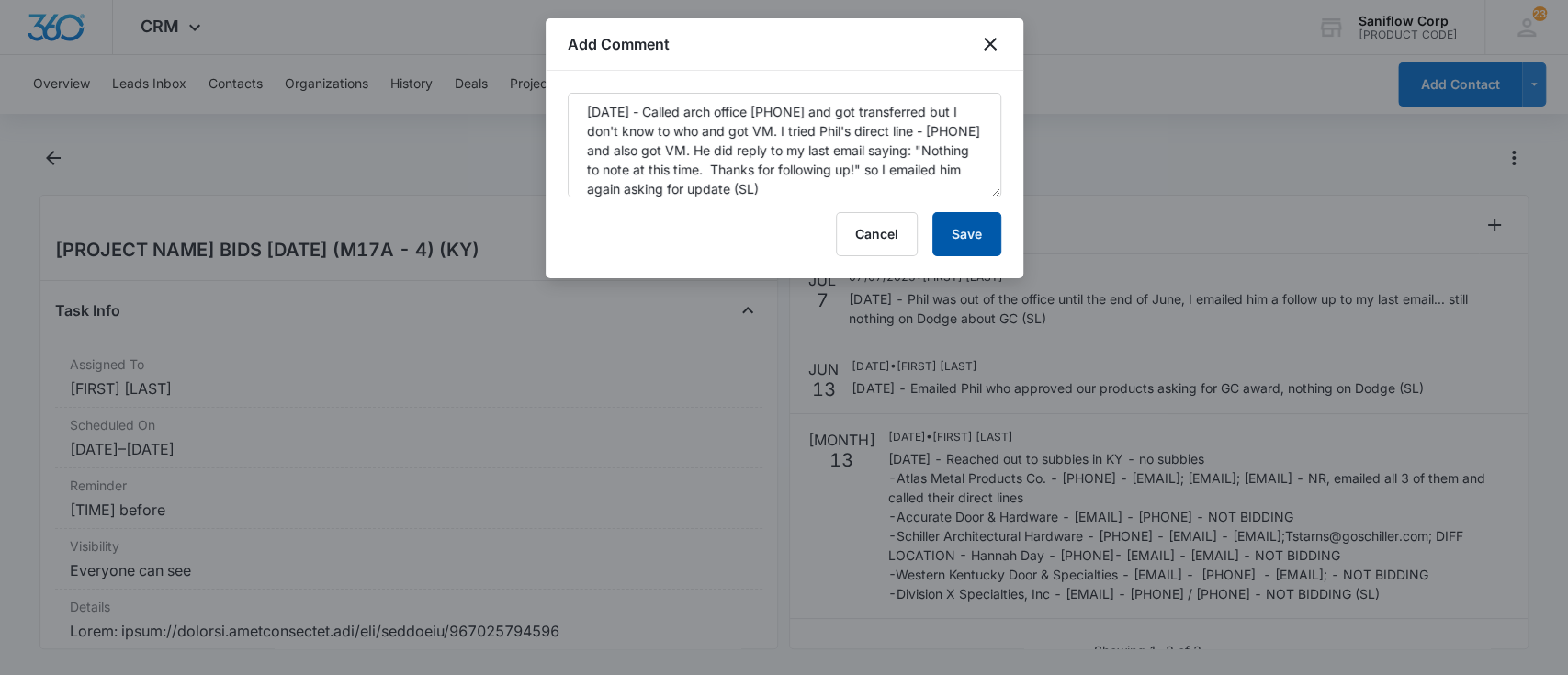 click on "Save" at bounding box center [966, 234] 